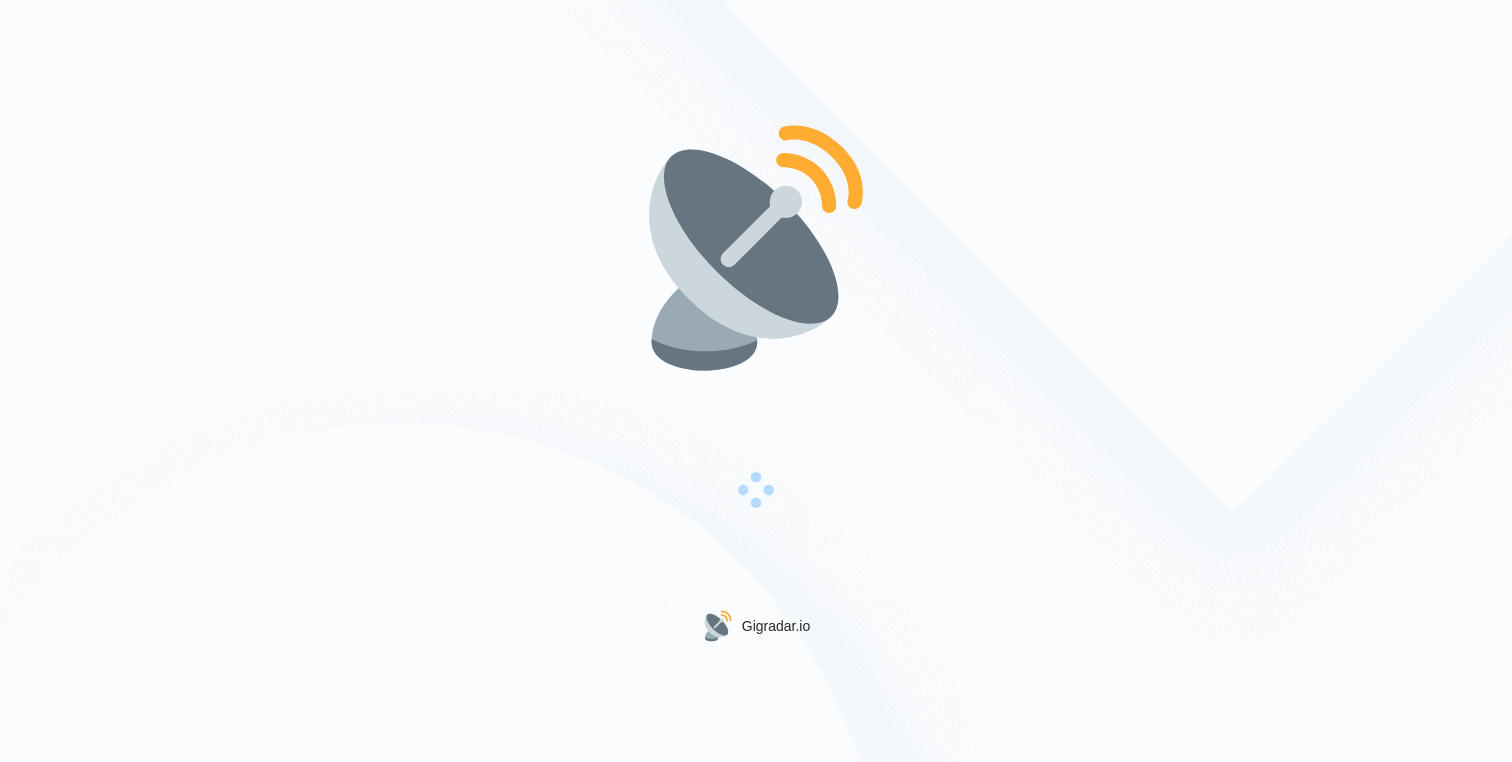 scroll, scrollTop: 0, scrollLeft: 0, axis: both 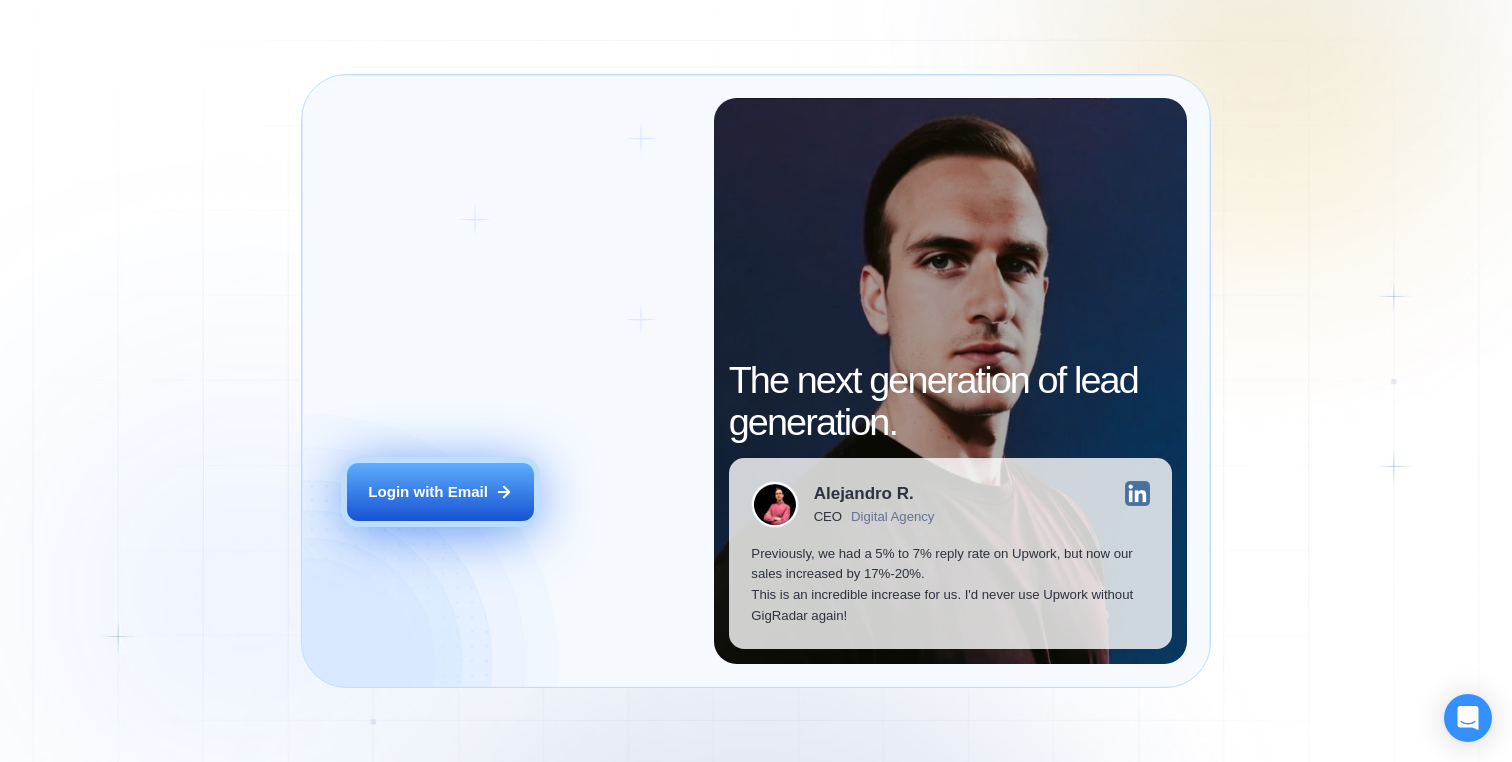 click on "Login with Email" at bounding box center (428, 492) 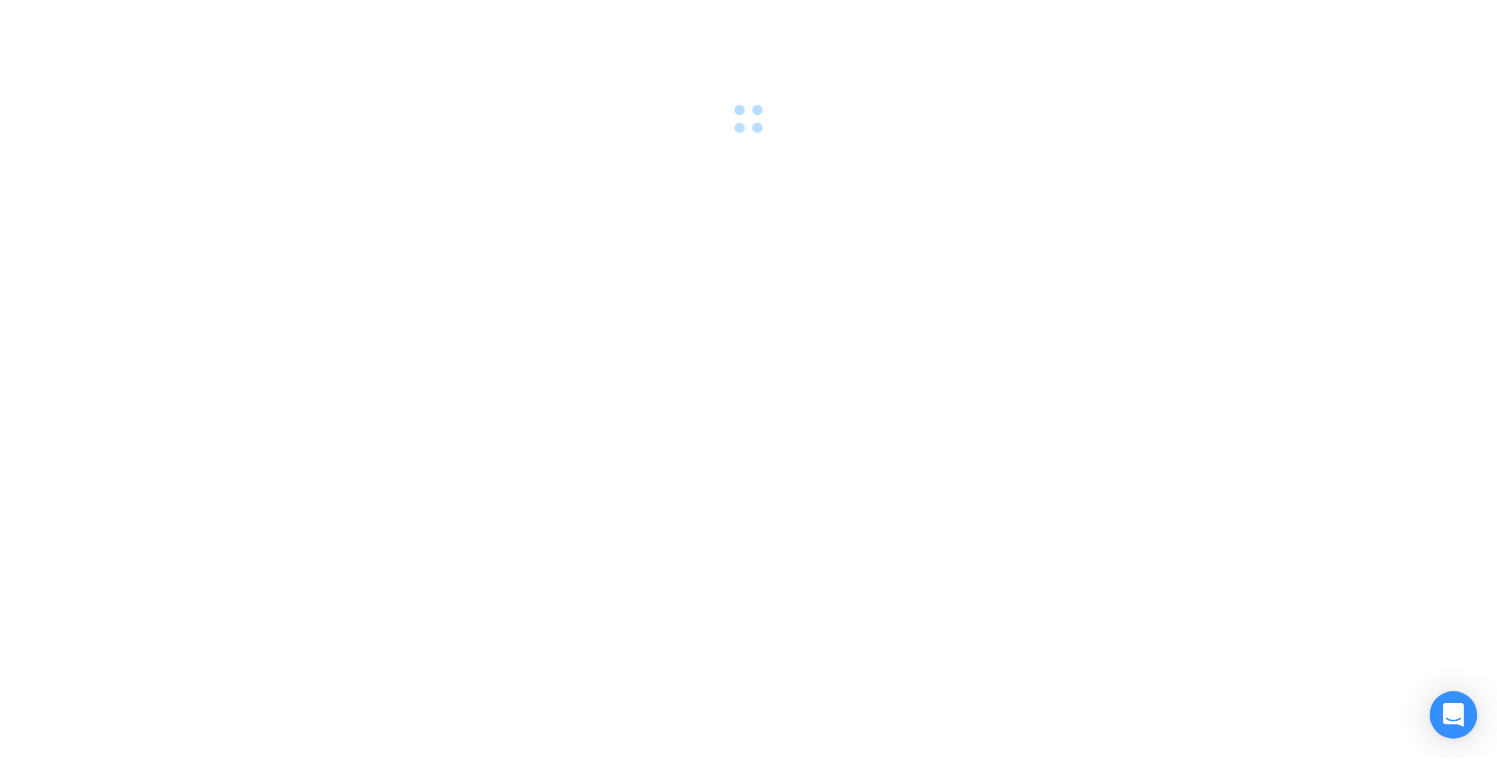 scroll, scrollTop: 0, scrollLeft: 0, axis: both 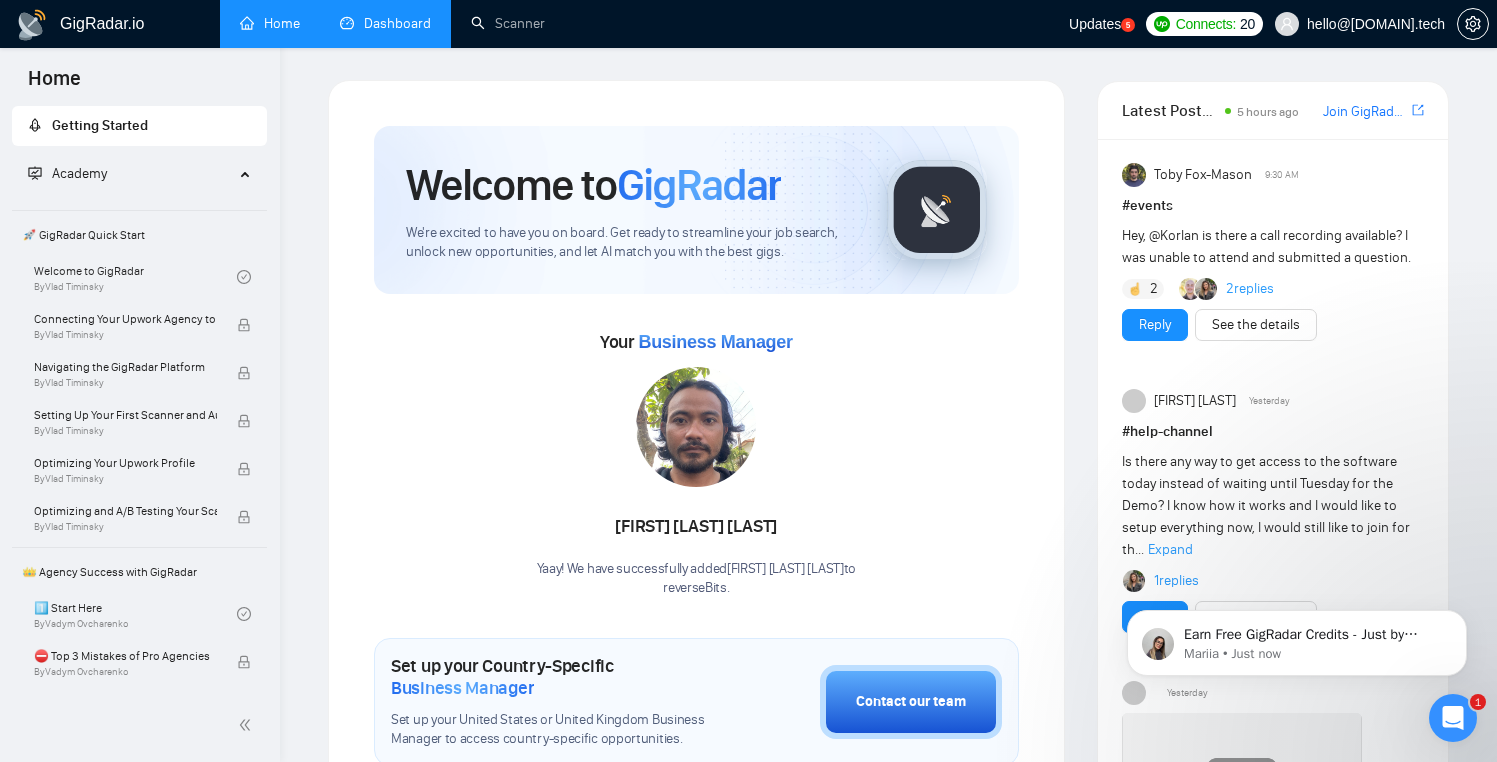 click on "Dashboard" at bounding box center (385, 23) 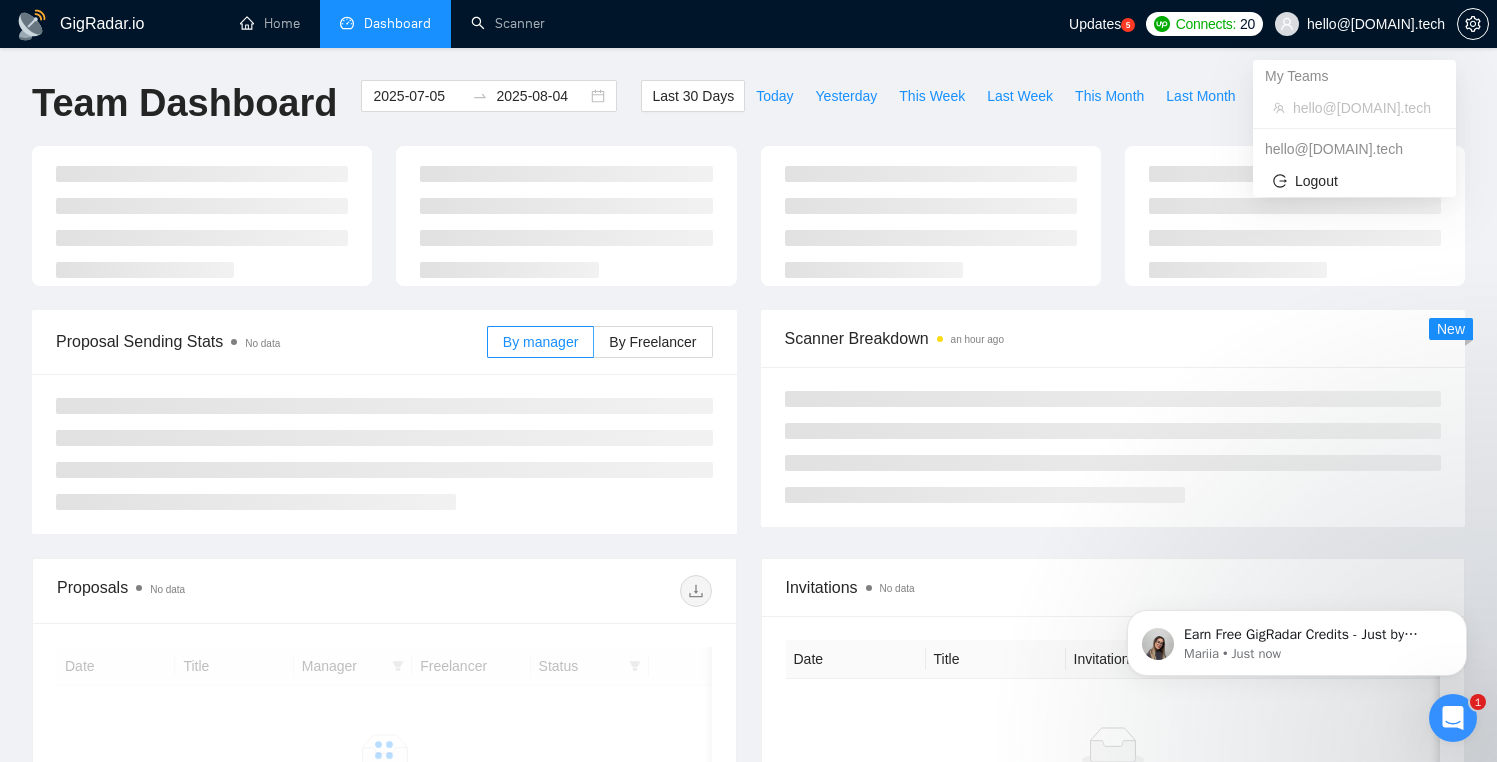 click on "[EMAIL]" at bounding box center [1376, 24] 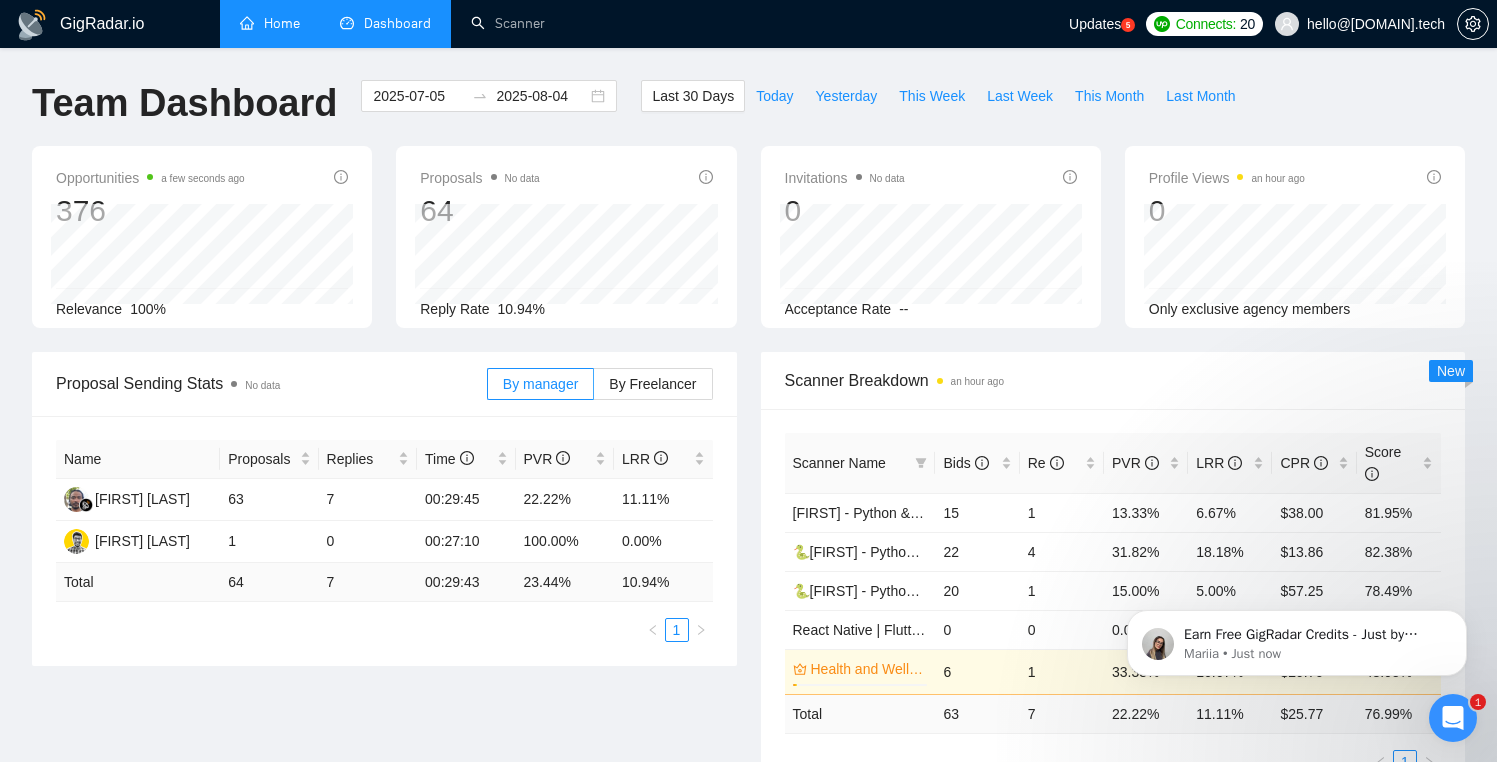 click on "Home" at bounding box center [270, 23] 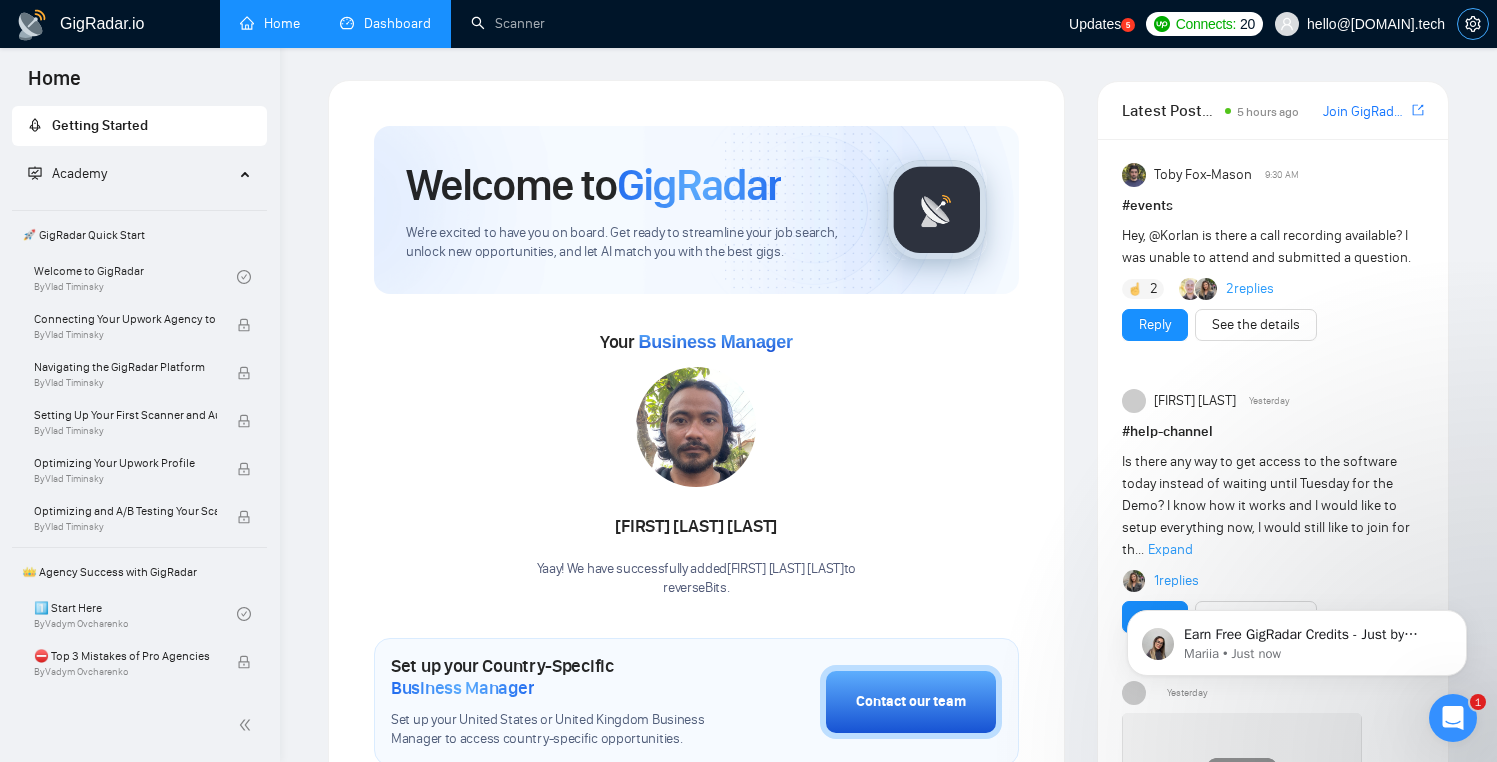 click 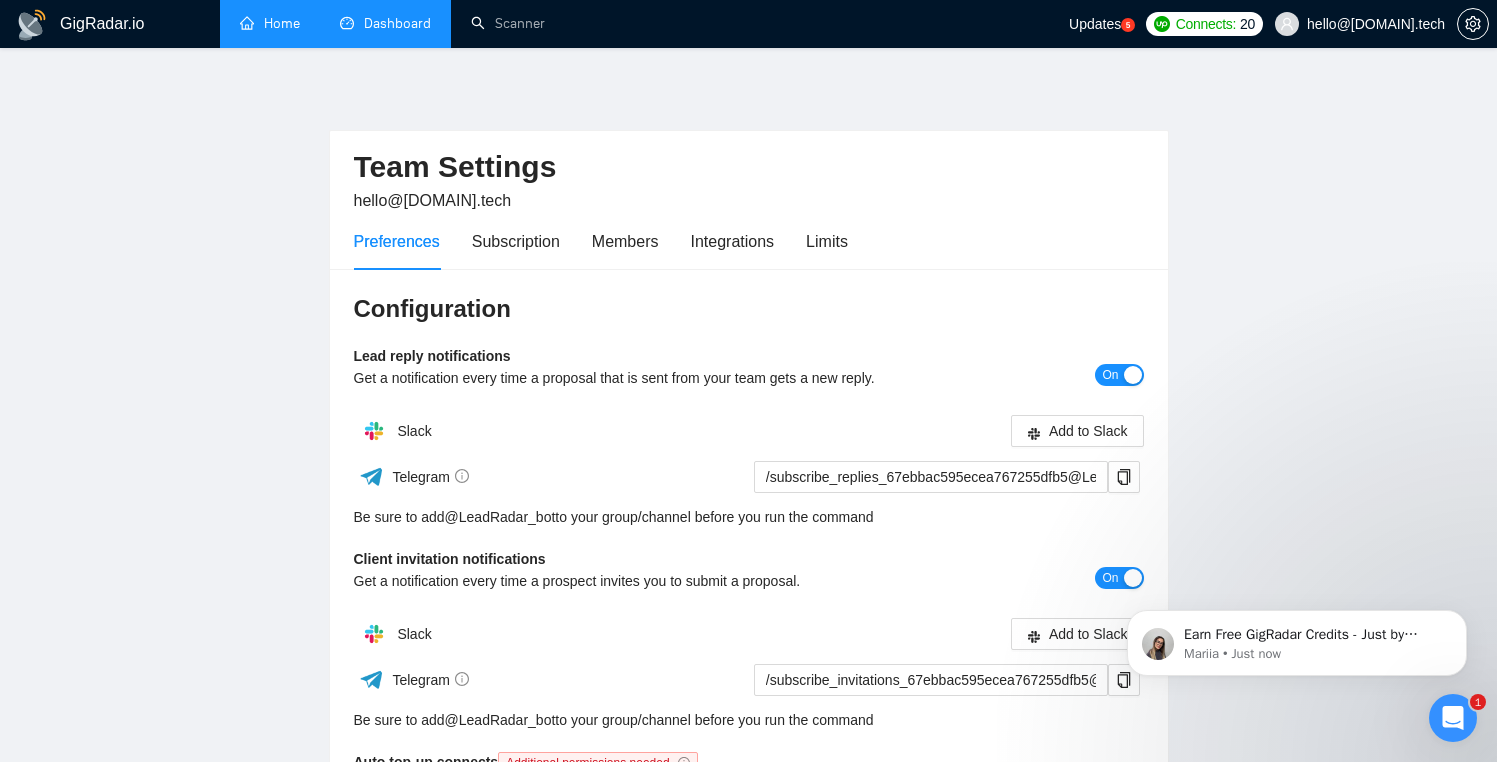 click on "Preferences Subscription Members Integrations Limits" at bounding box center [601, 241] 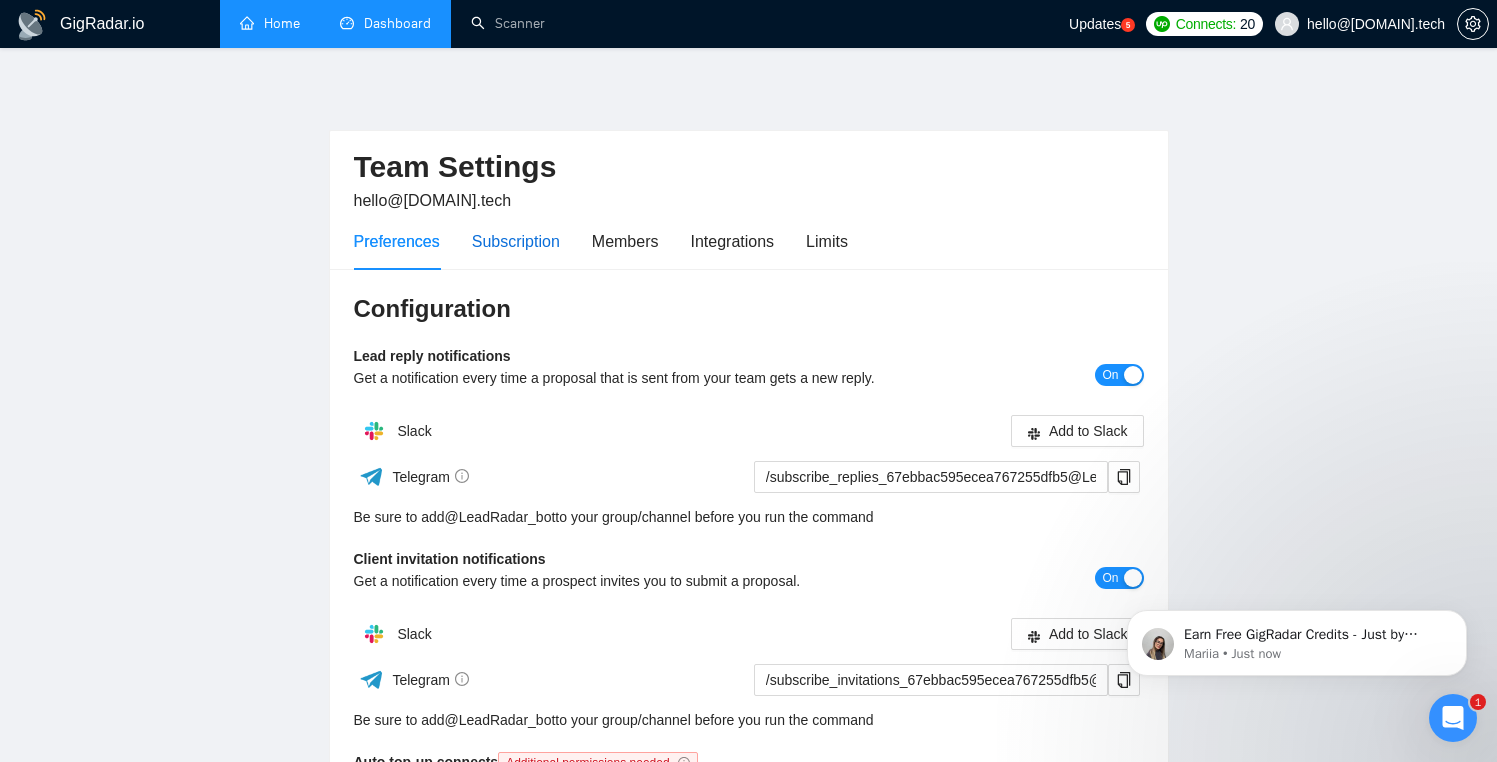 click on "Subscription" at bounding box center [516, 241] 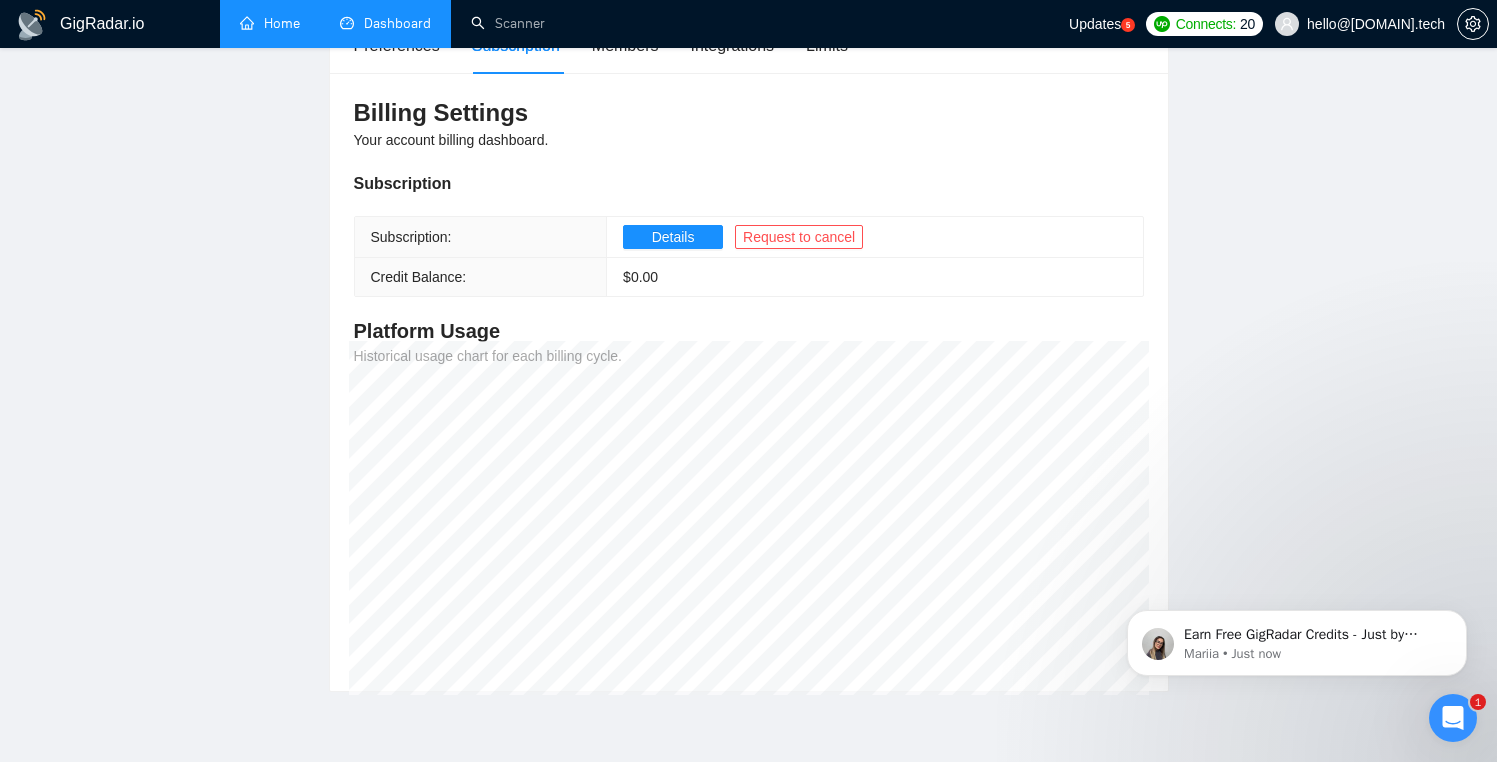 scroll, scrollTop: 0, scrollLeft: 0, axis: both 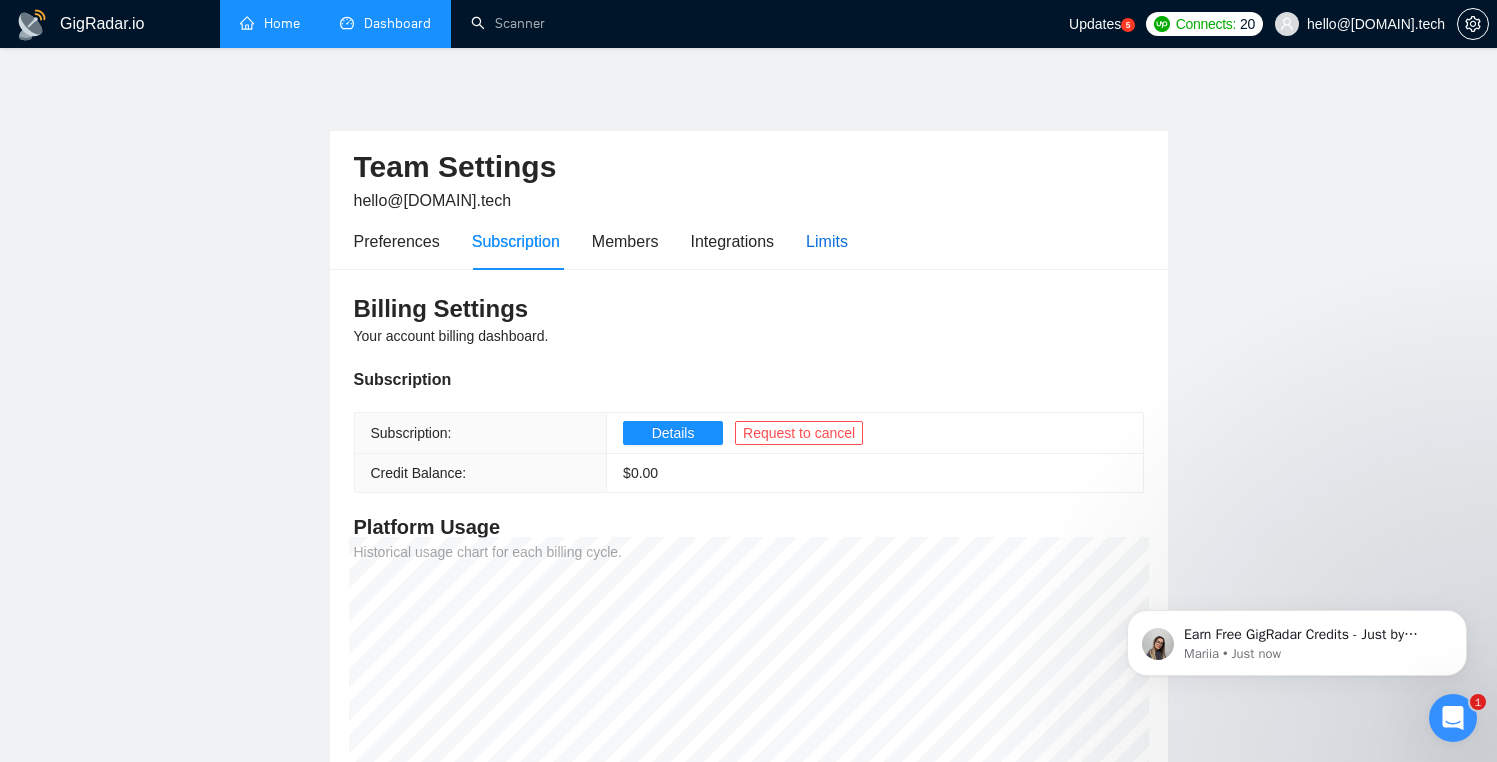 click on "Limits" at bounding box center (827, 241) 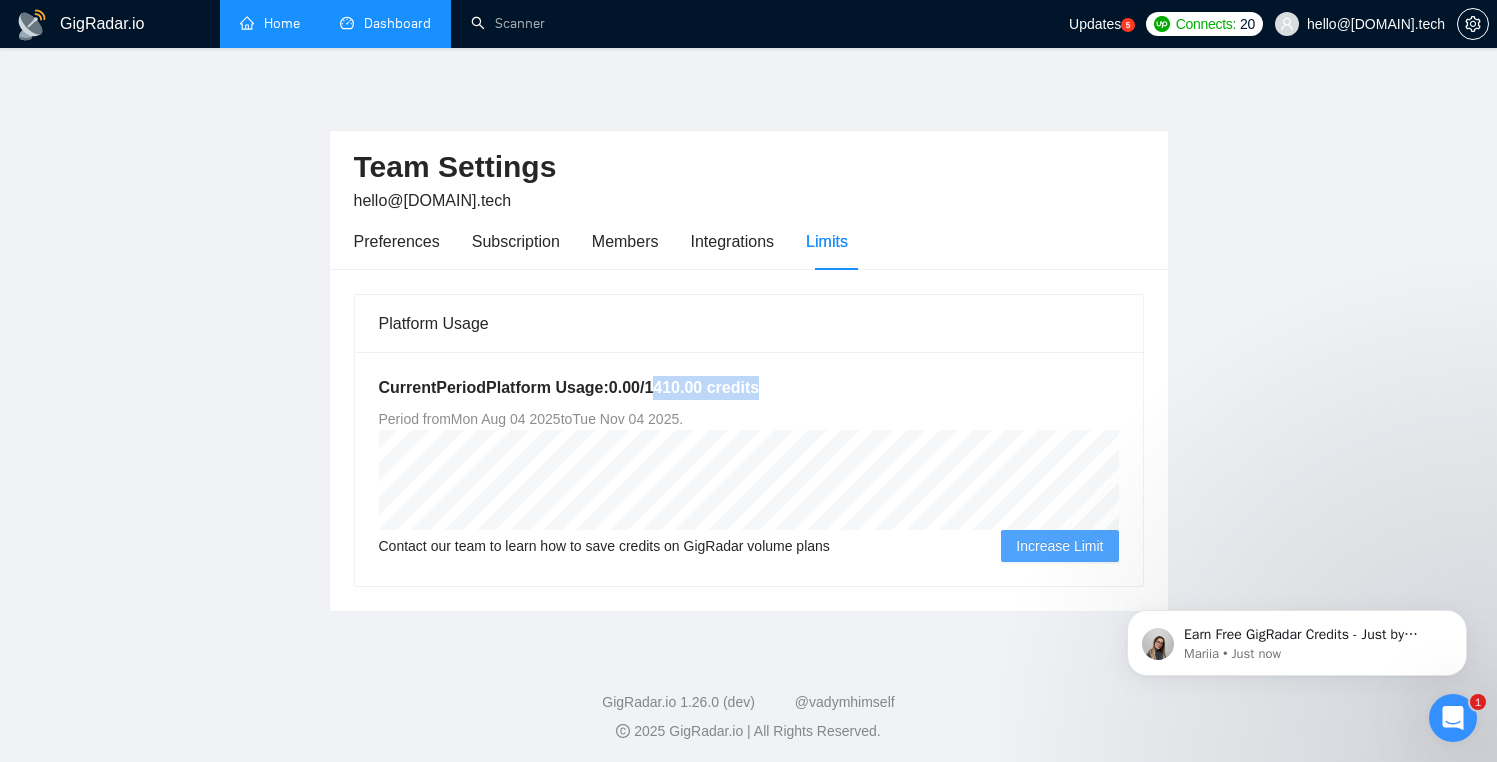 drag, startPoint x: 663, startPoint y: 388, endPoint x: 799, endPoint y: 393, distance: 136.09187 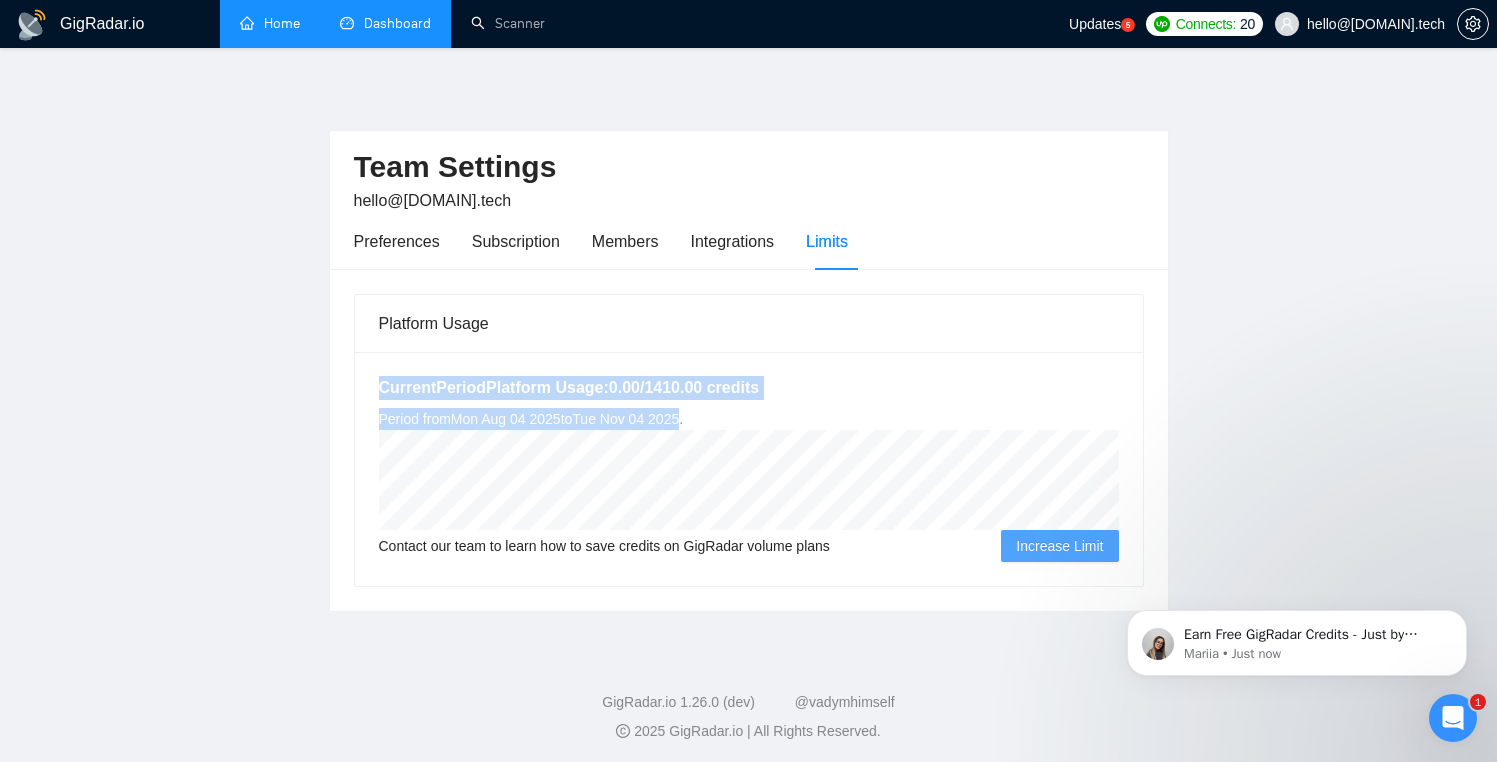 drag, startPoint x: 706, startPoint y: 421, endPoint x: 377, endPoint y: 392, distance: 330.27563 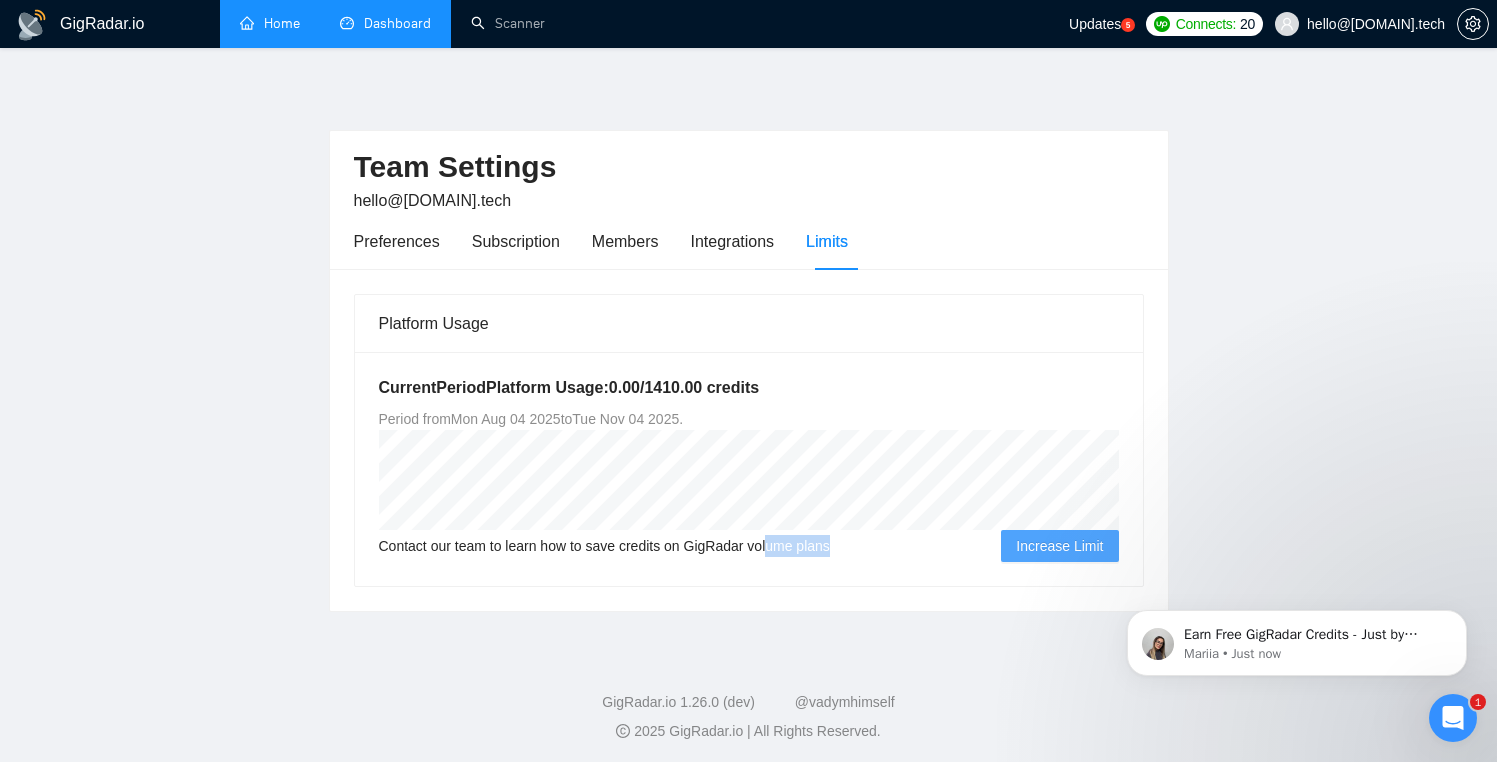 drag, startPoint x: 778, startPoint y: 549, endPoint x: 871, endPoint y: 549, distance: 93 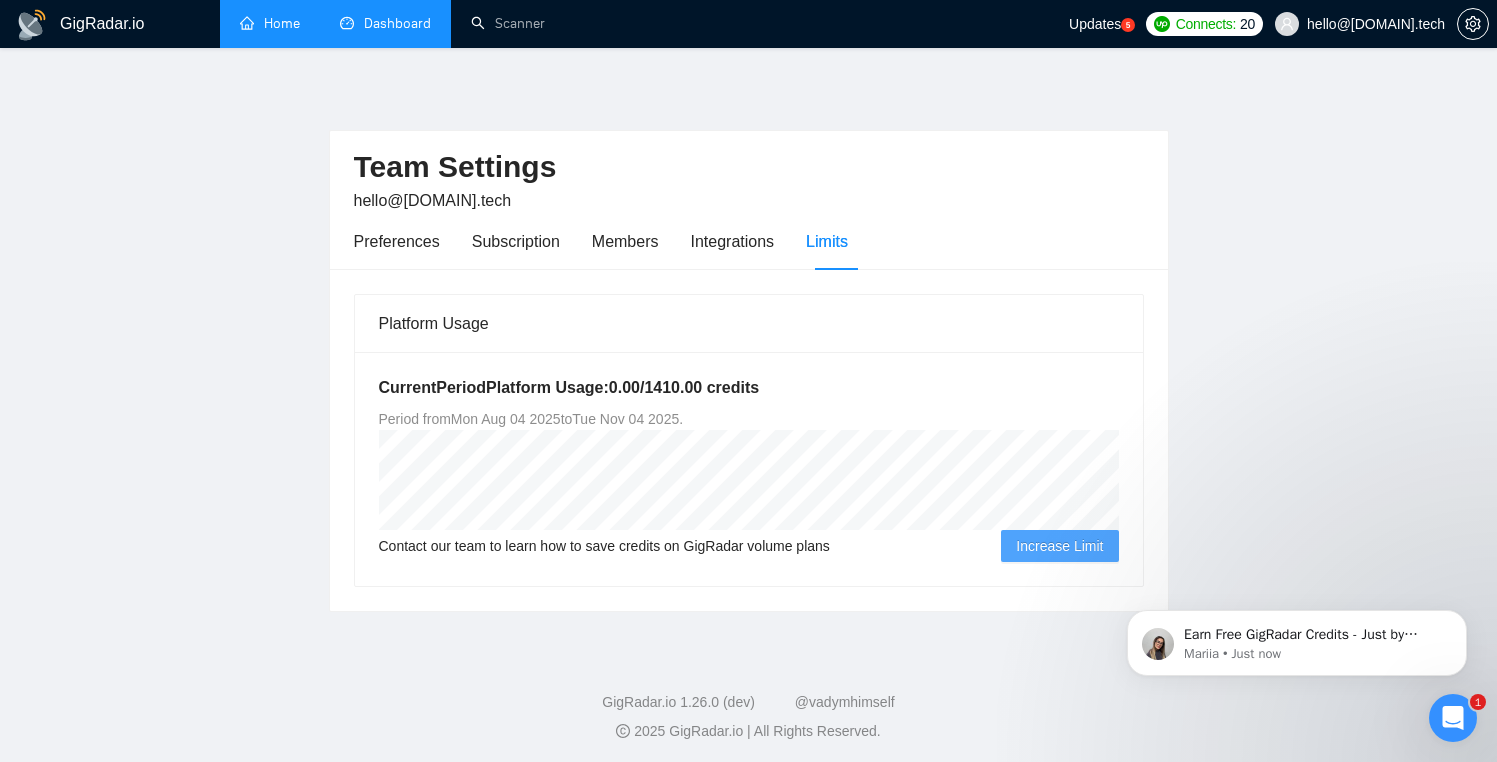 click on "Contact our team to learn how to save credits on GigRadar volume plans Increase Limit" at bounding box center (749, 546) 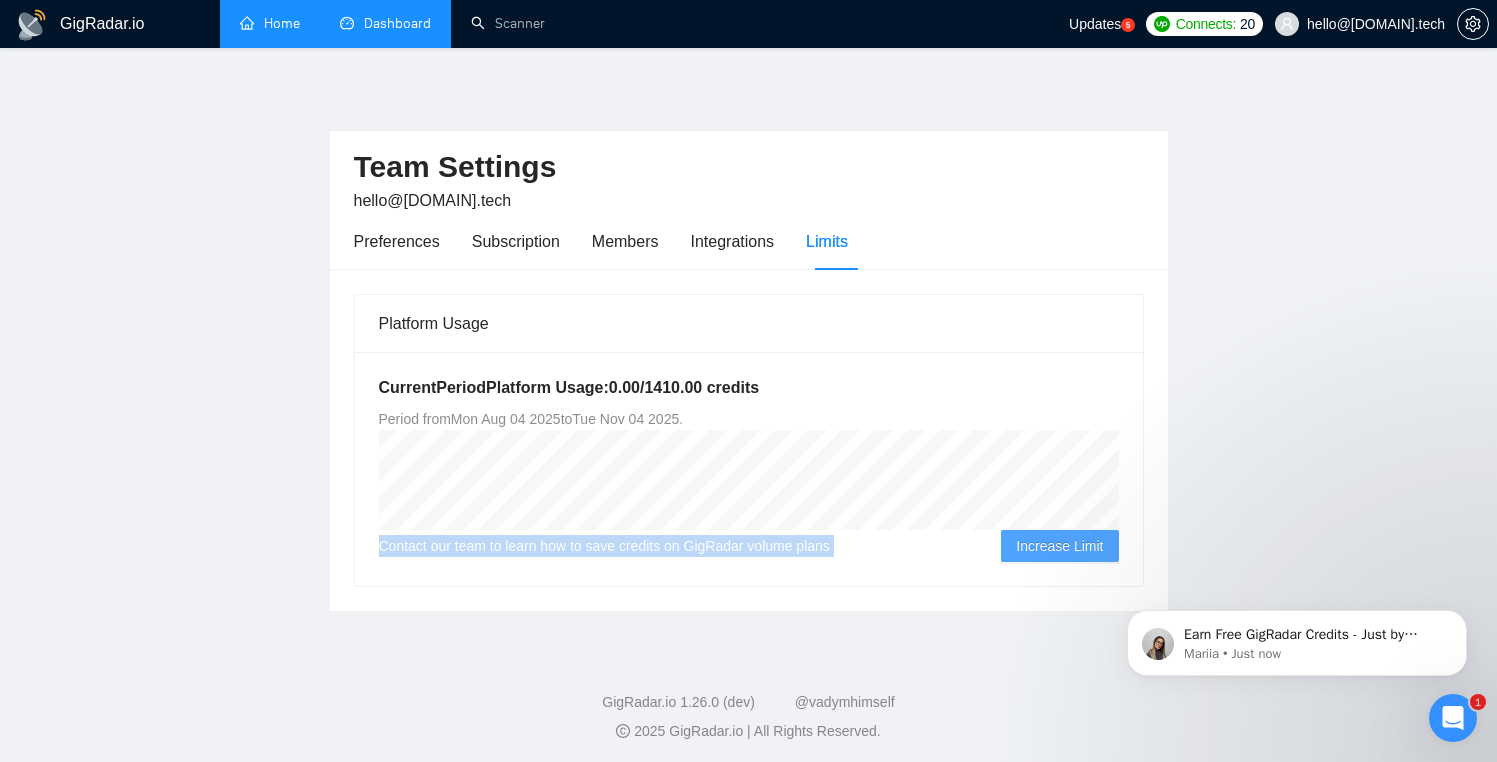 click on "Contact our team to learn how to save credits on GigRadar volume plans Increase Limit" at bounding box center [749, 546] 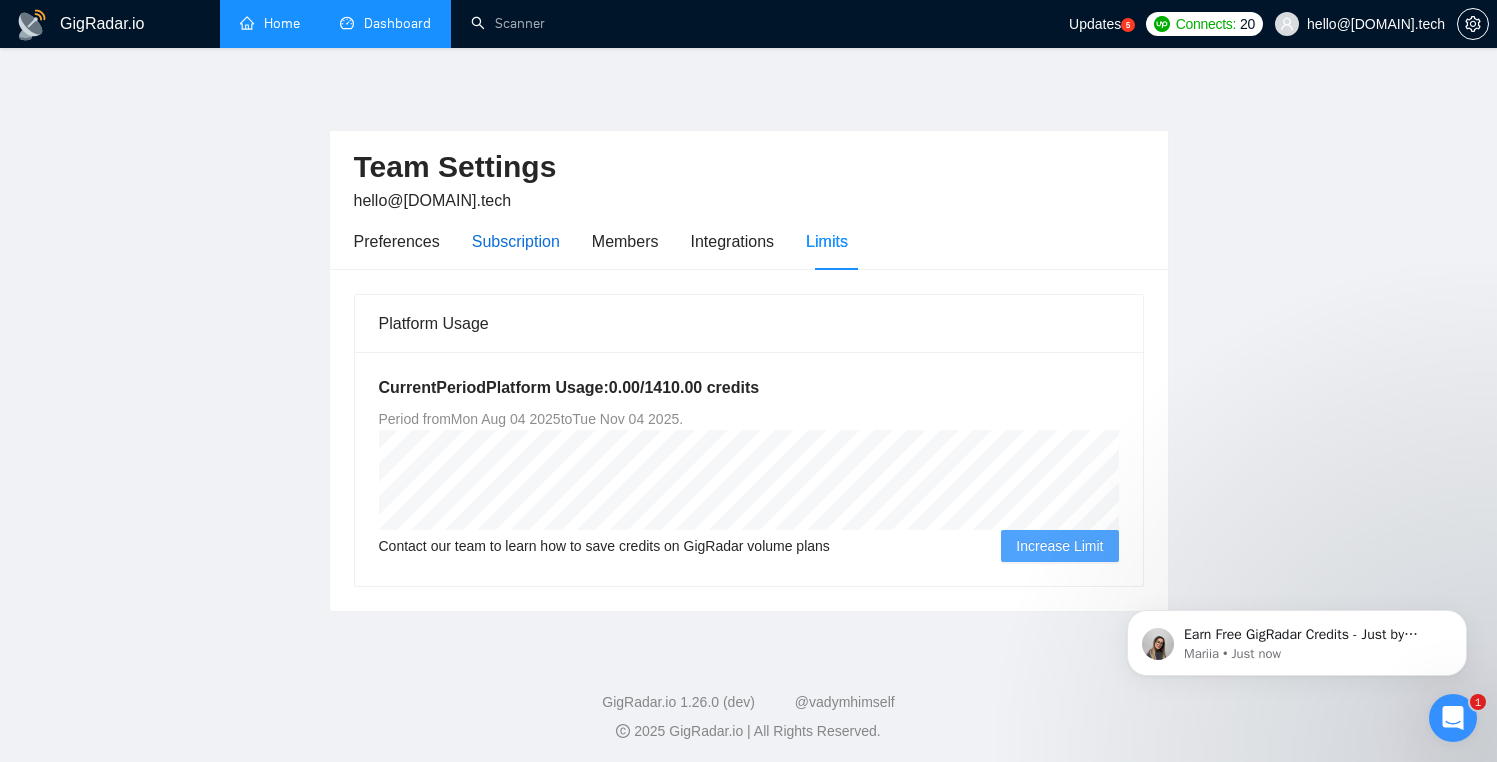 click on "Subscription" at bounding box center [516, 241] 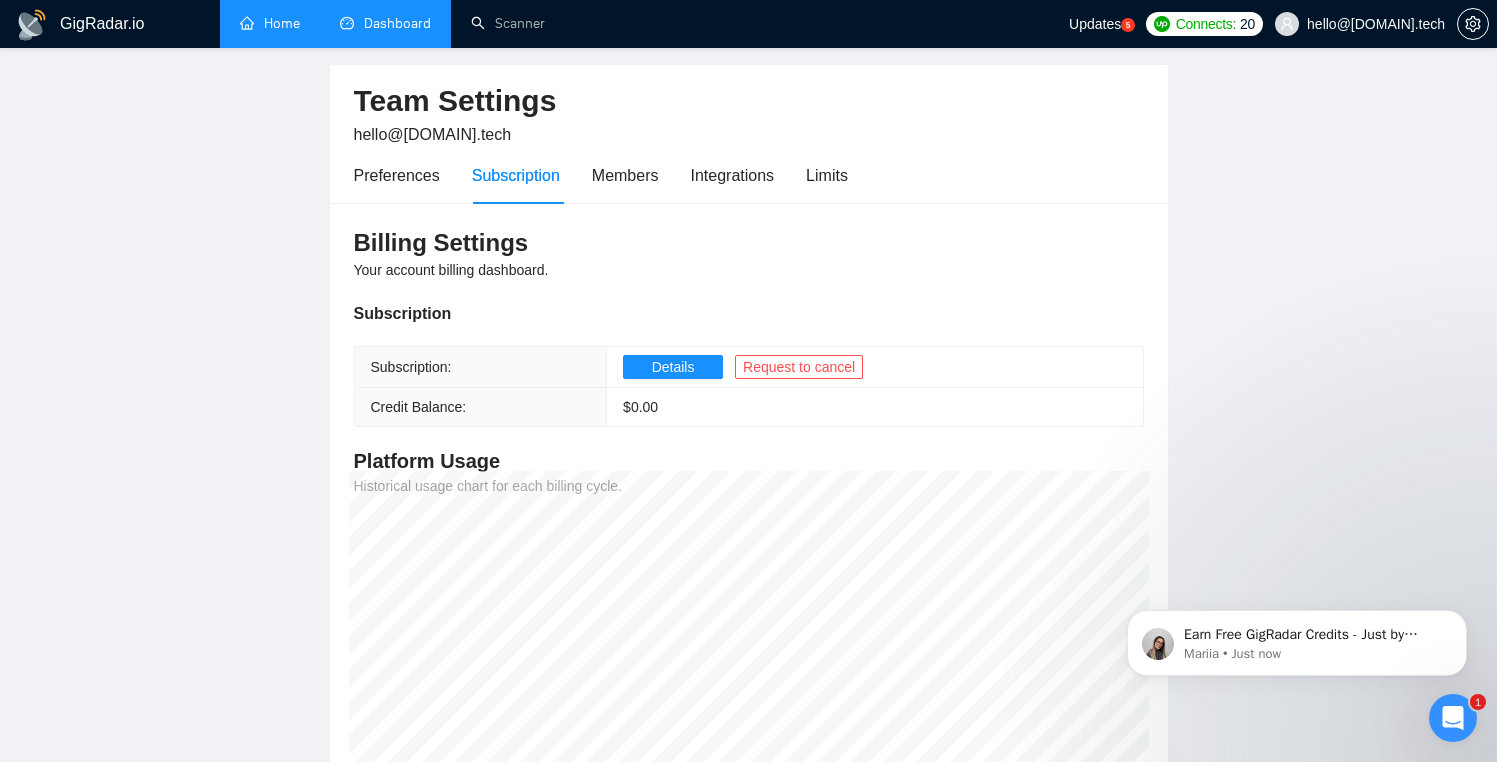 scroll, scrollTop: 96, scrollLeft: 0, axis: vertical 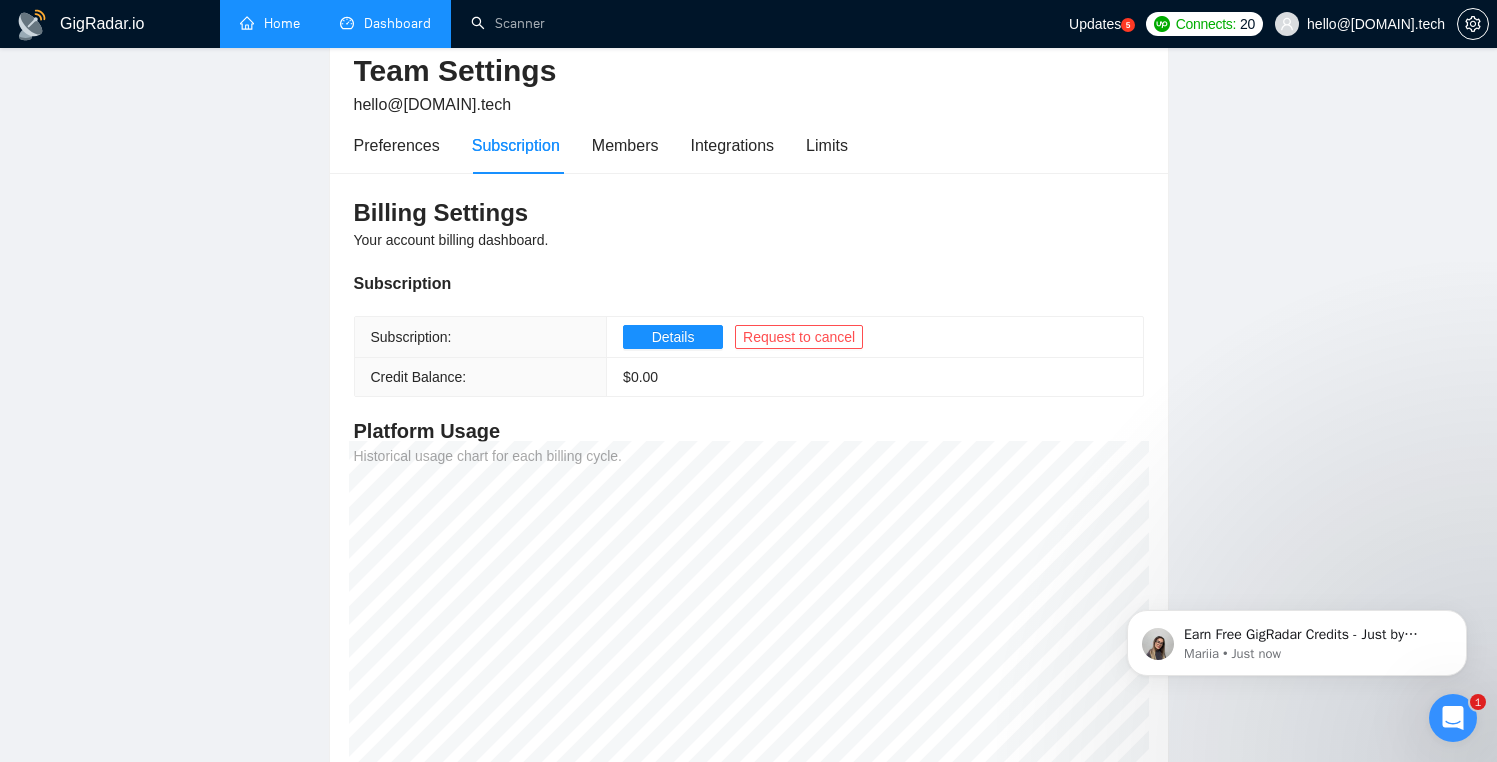 drag, startPoint x: 628, startPoint y: 373, endPoint x: 720, endPoint y: 373, distance: 92 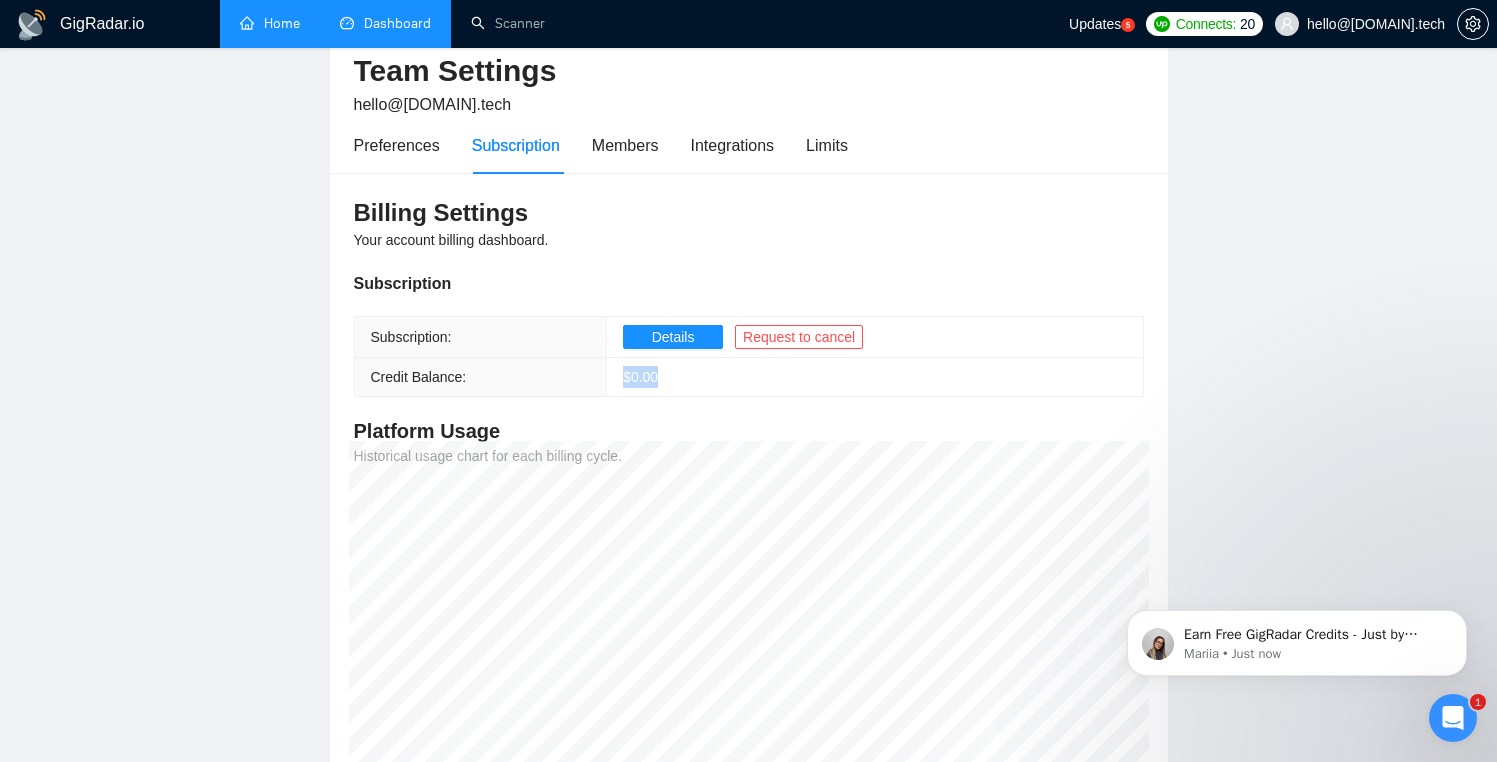 drag, startPoint x: 720, startPoint y: 373, endPoint x: 622, endPoint y: 374, distance: 98.005104 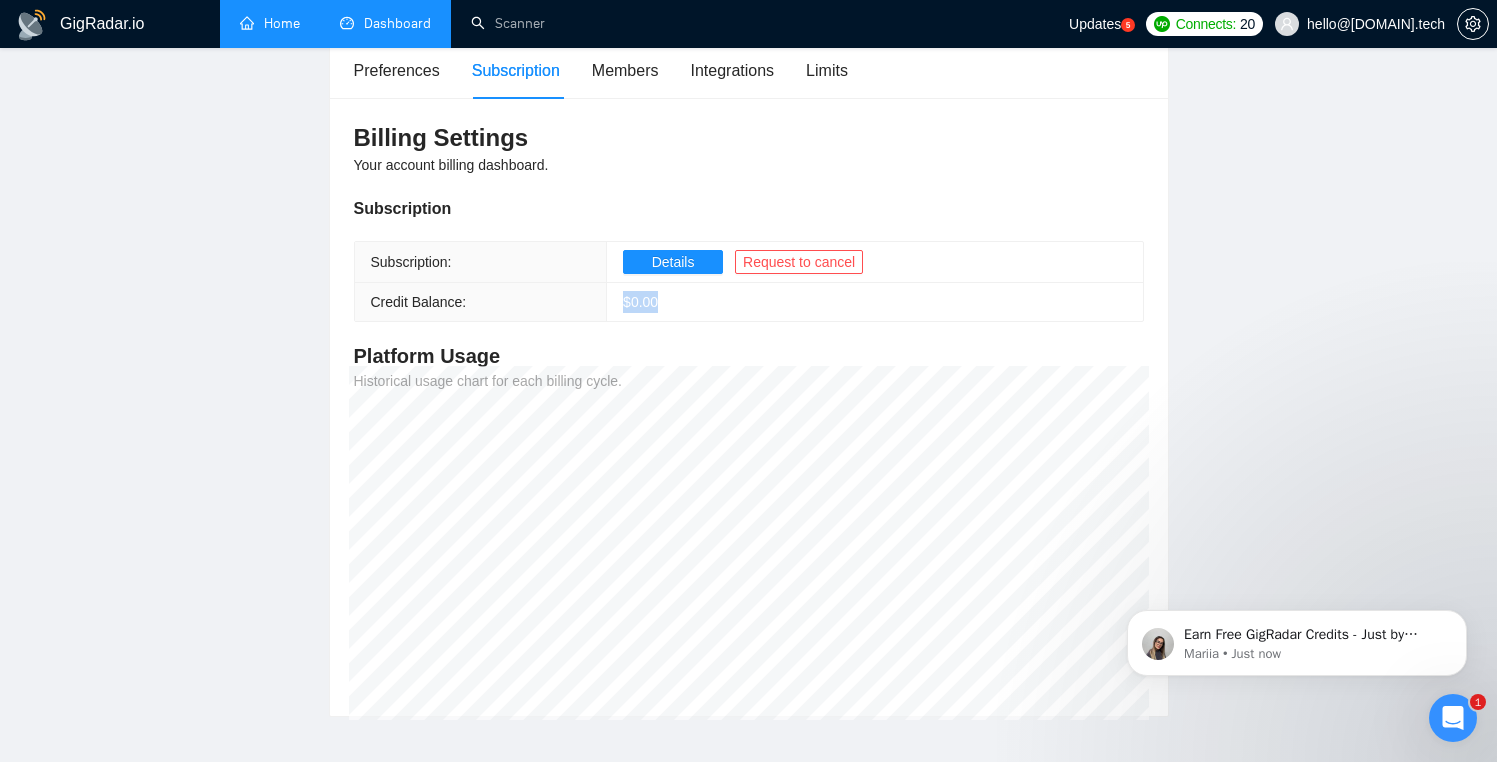 scroll, scrollTop: 174, scrollLeft: 0, axis: vertical 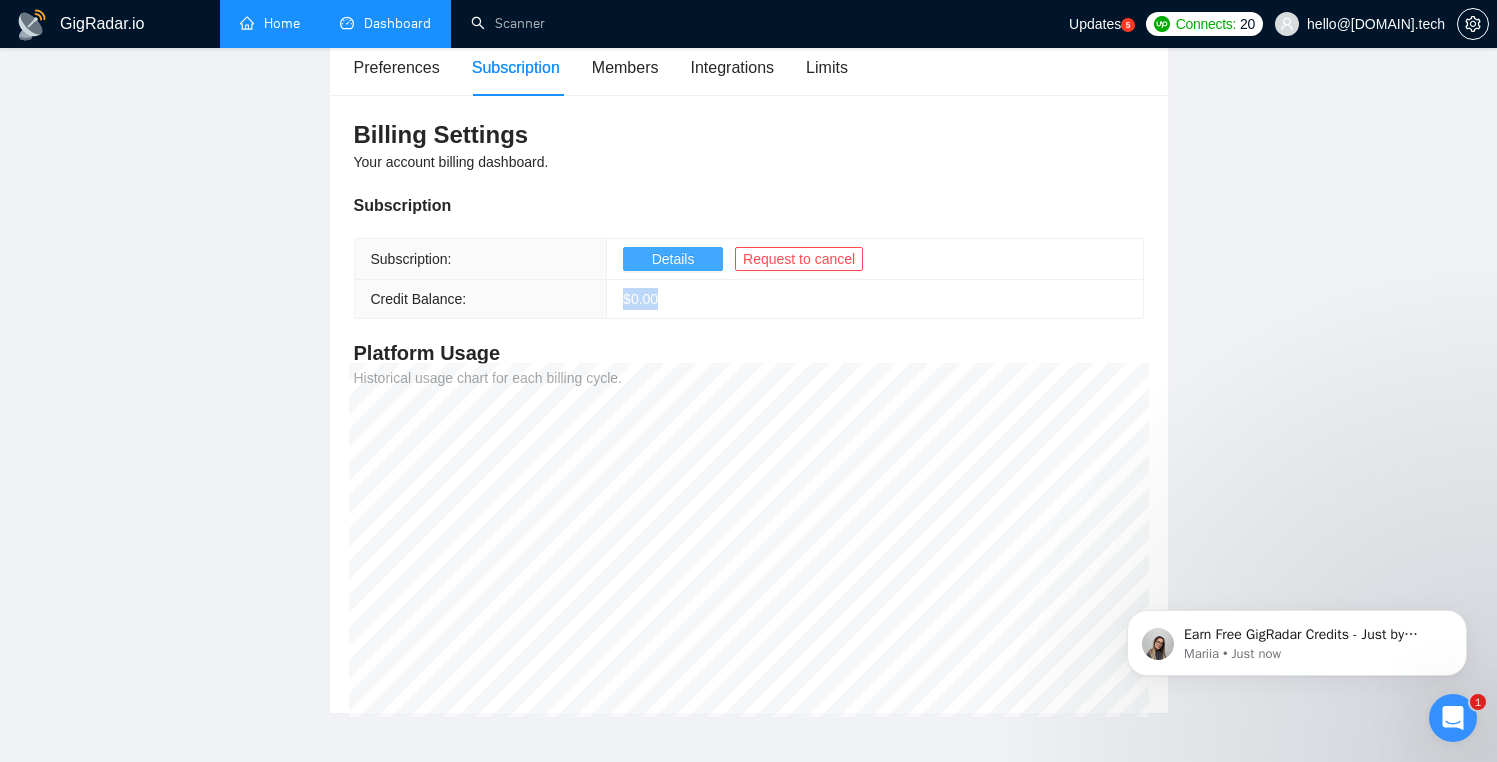 click on "Details" at bounding box center (673, 259) 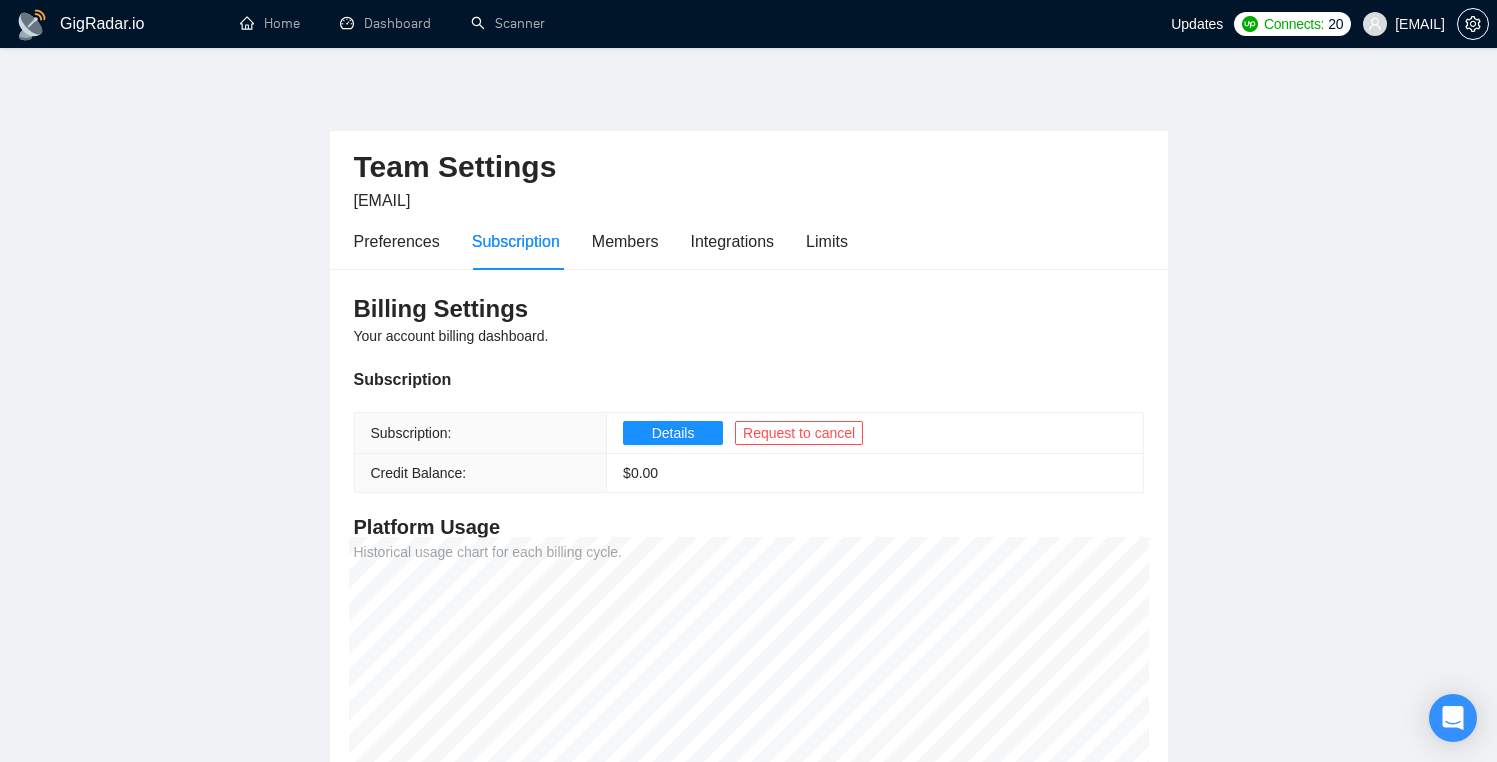 scroll, scrollTop: 174, scrollLeft: 0, axis: vertical 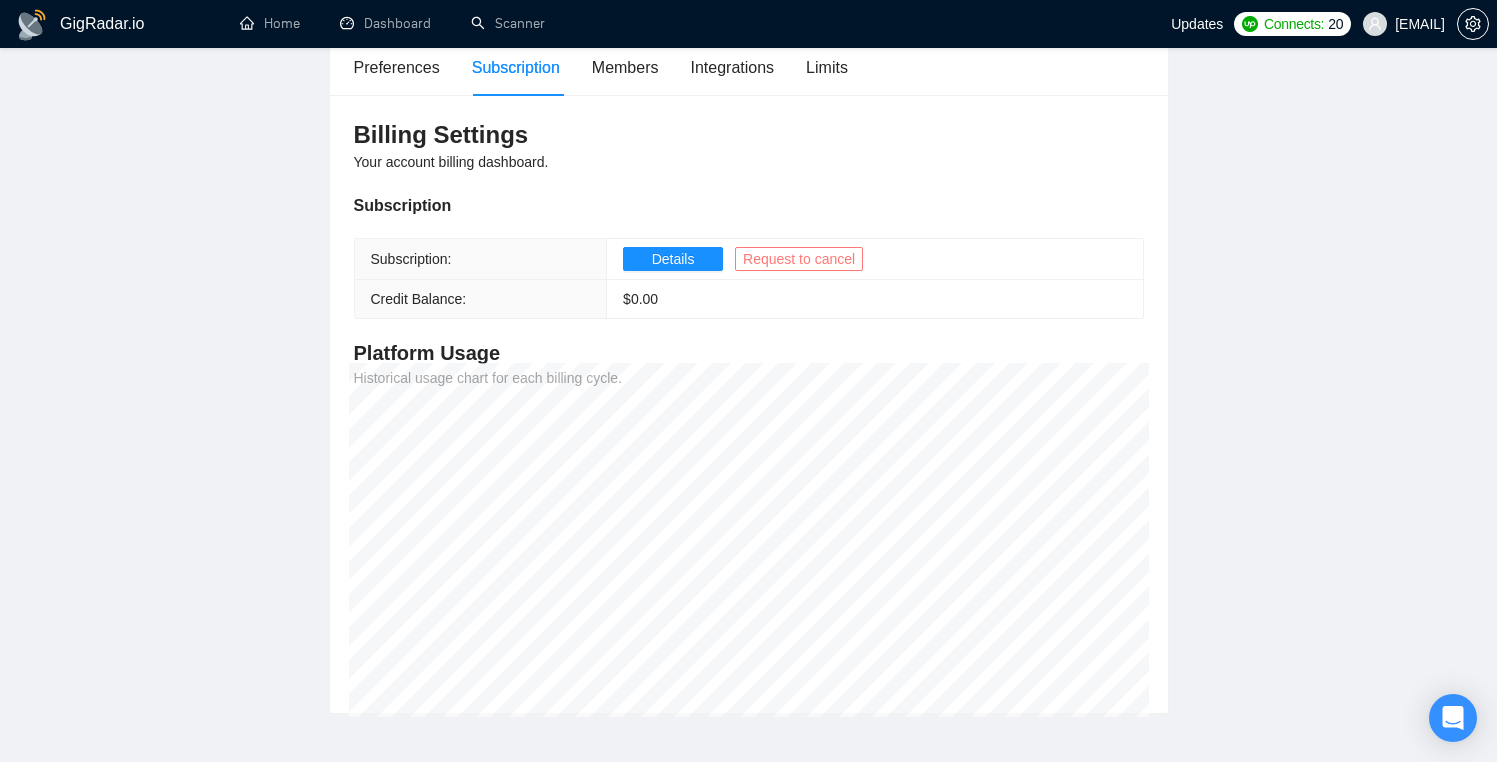 click on "Request to cancel" at bounding box center [799, 259] 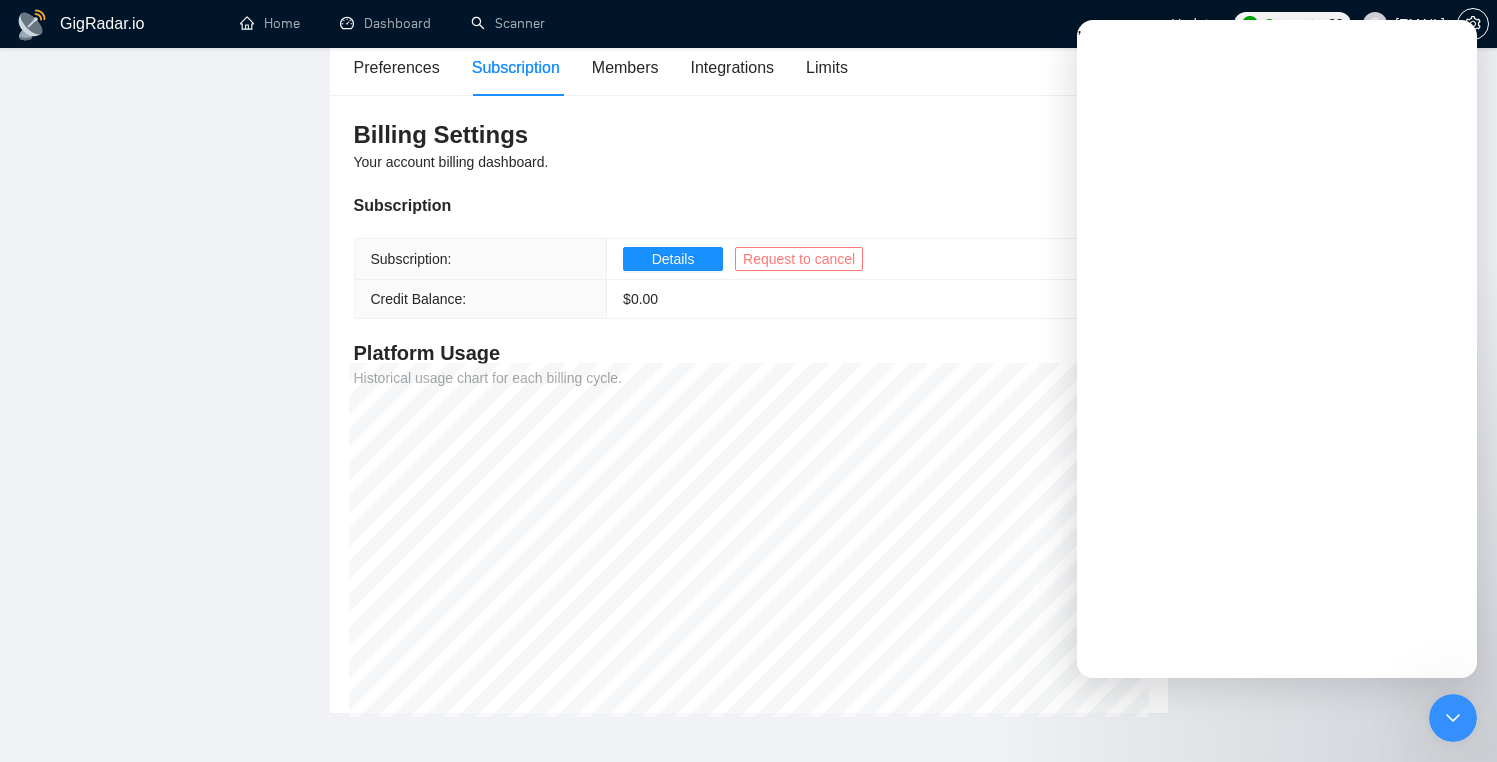 scroll, scrollTop: 0, scrollLeft: 0, axis: both 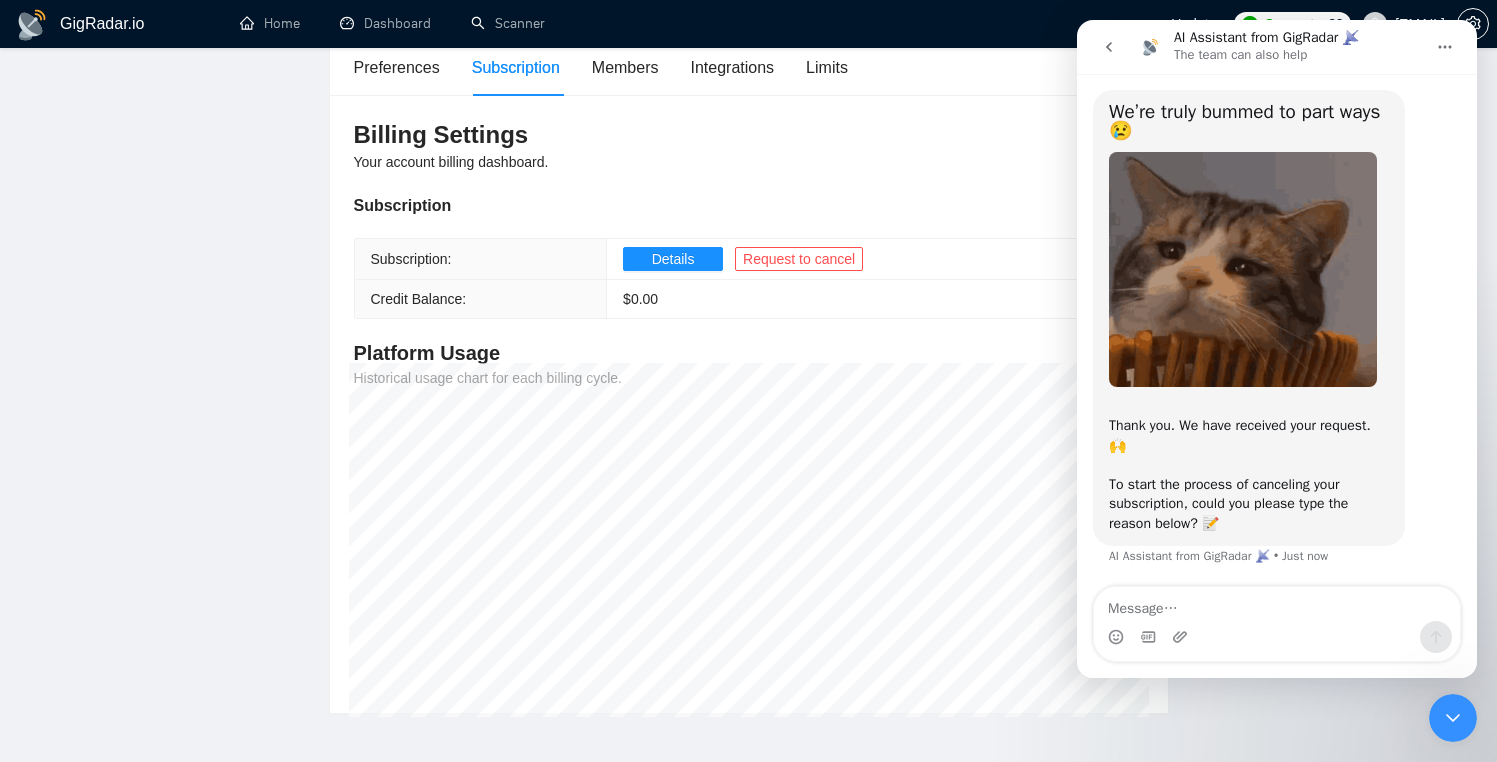type on "I" 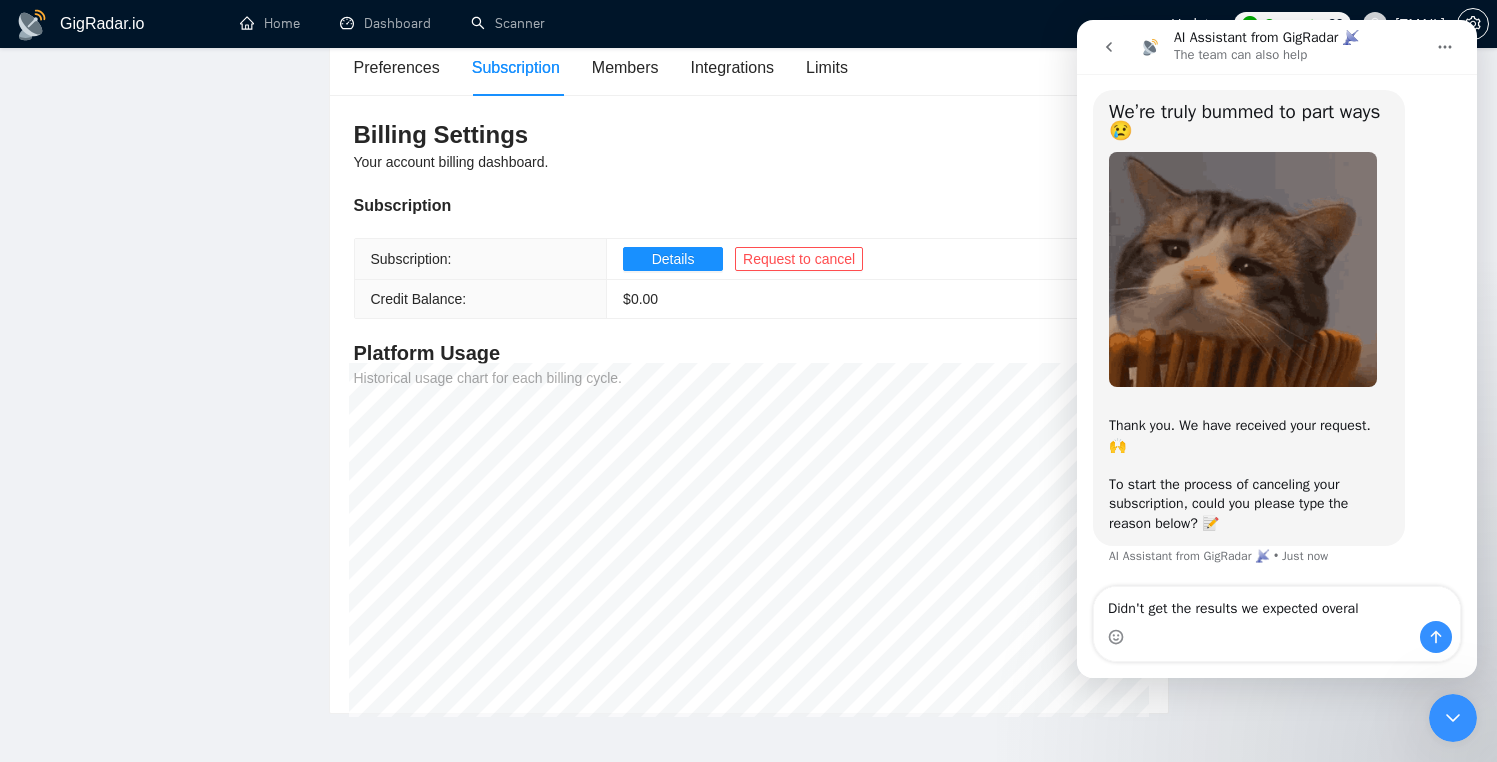 type on "Didn't get the results we expected overall" 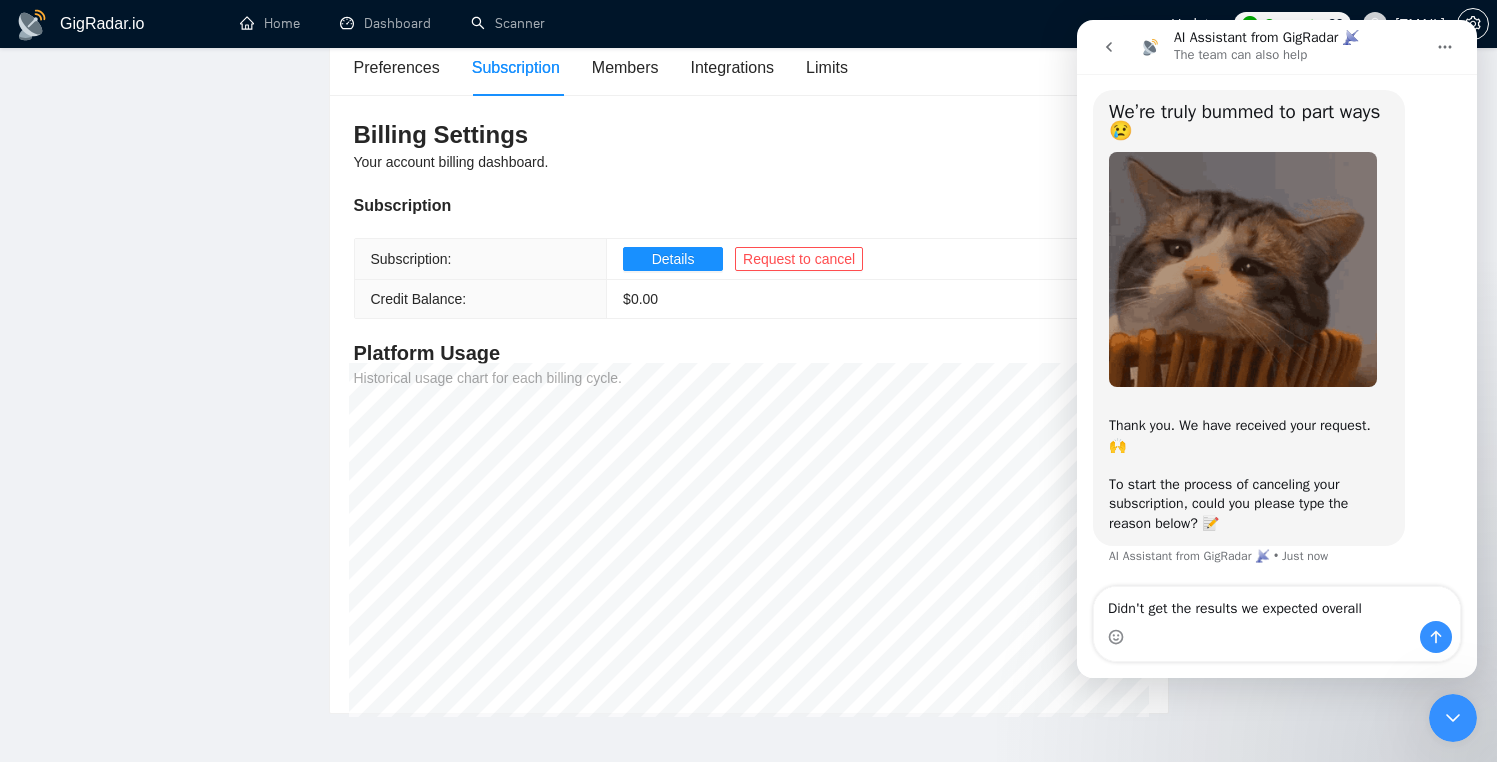 type 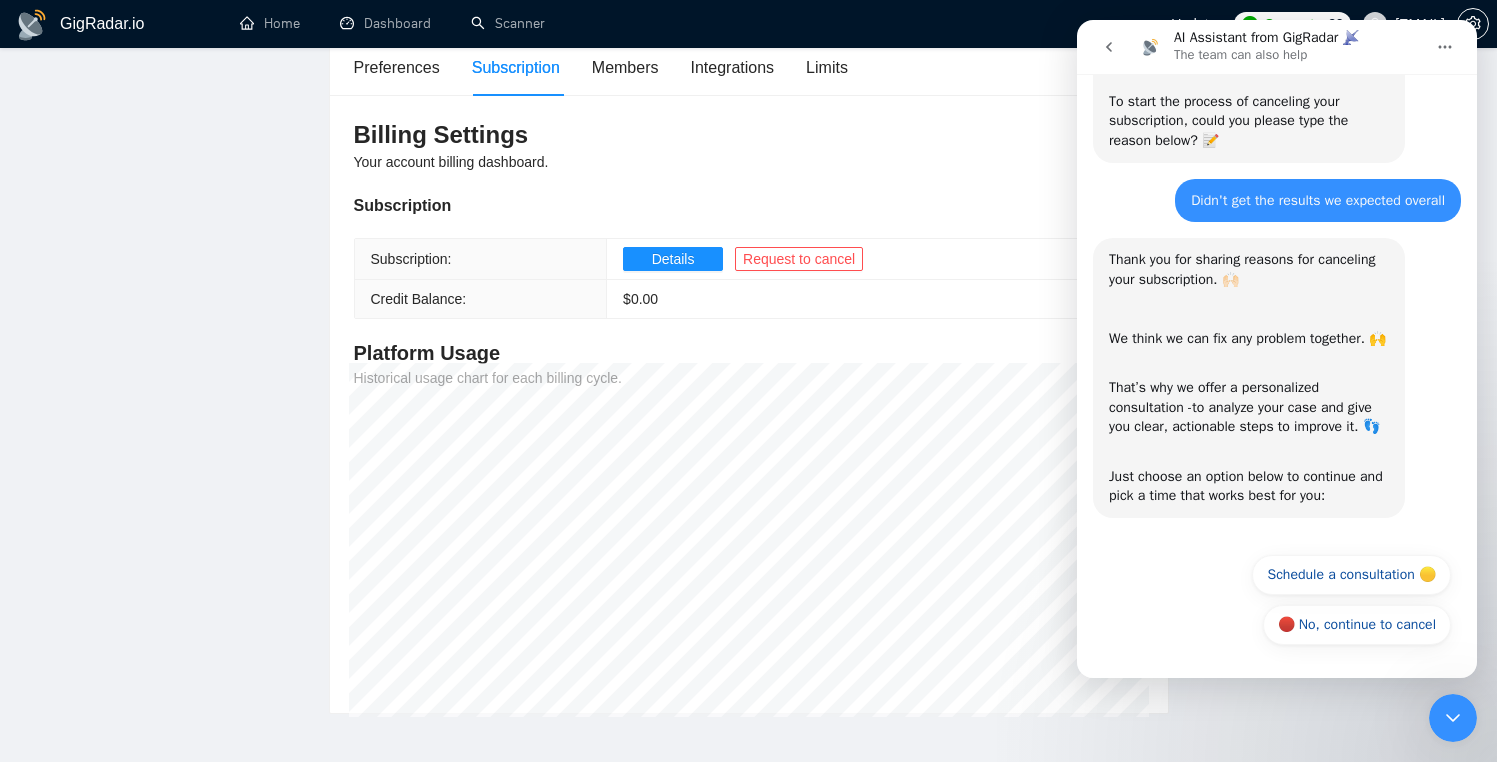 scroll, scrollTop: 467, scrollLeft: 0, axis: vertical 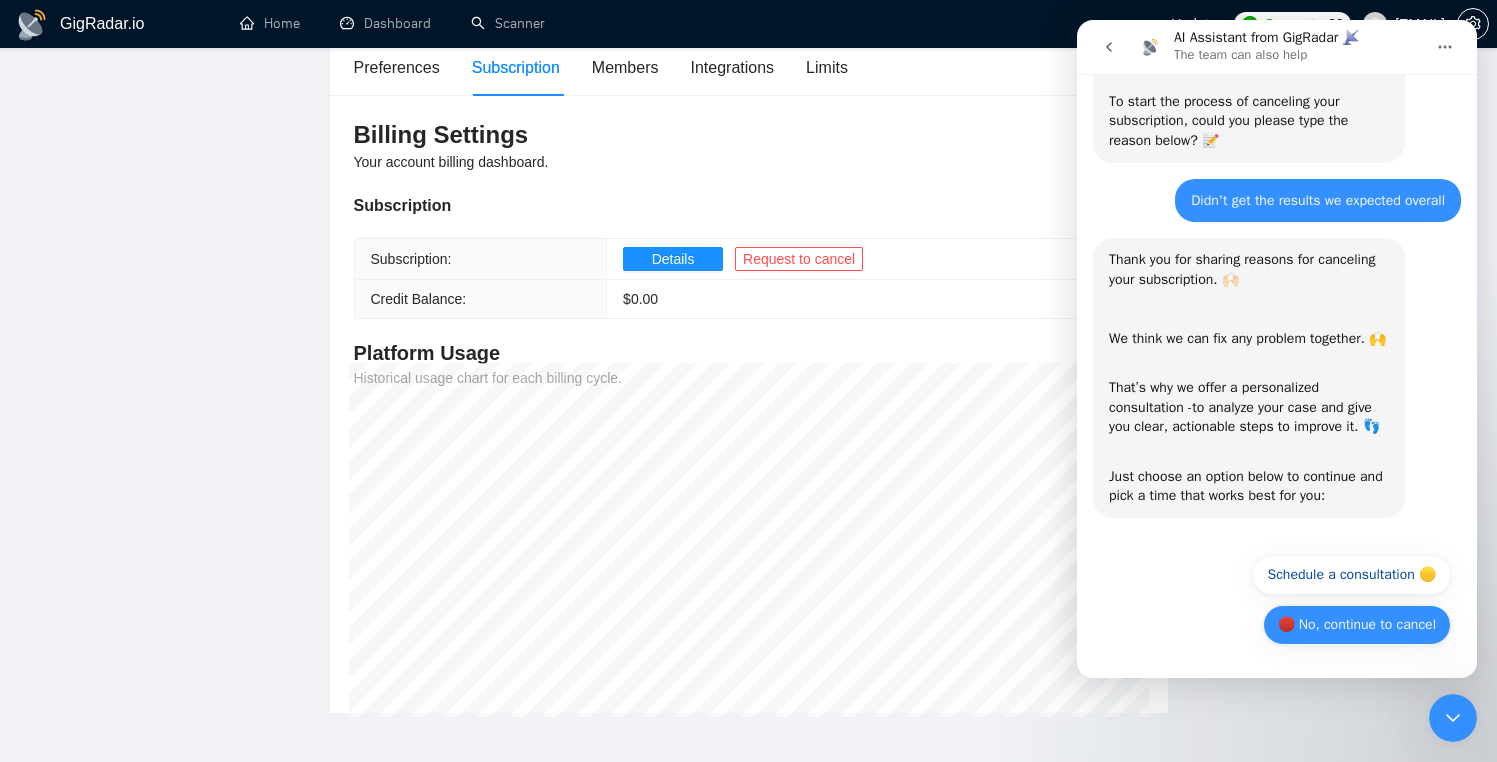 click on "🔴 No, continue to cancel" at bounding box center [1357, 625] 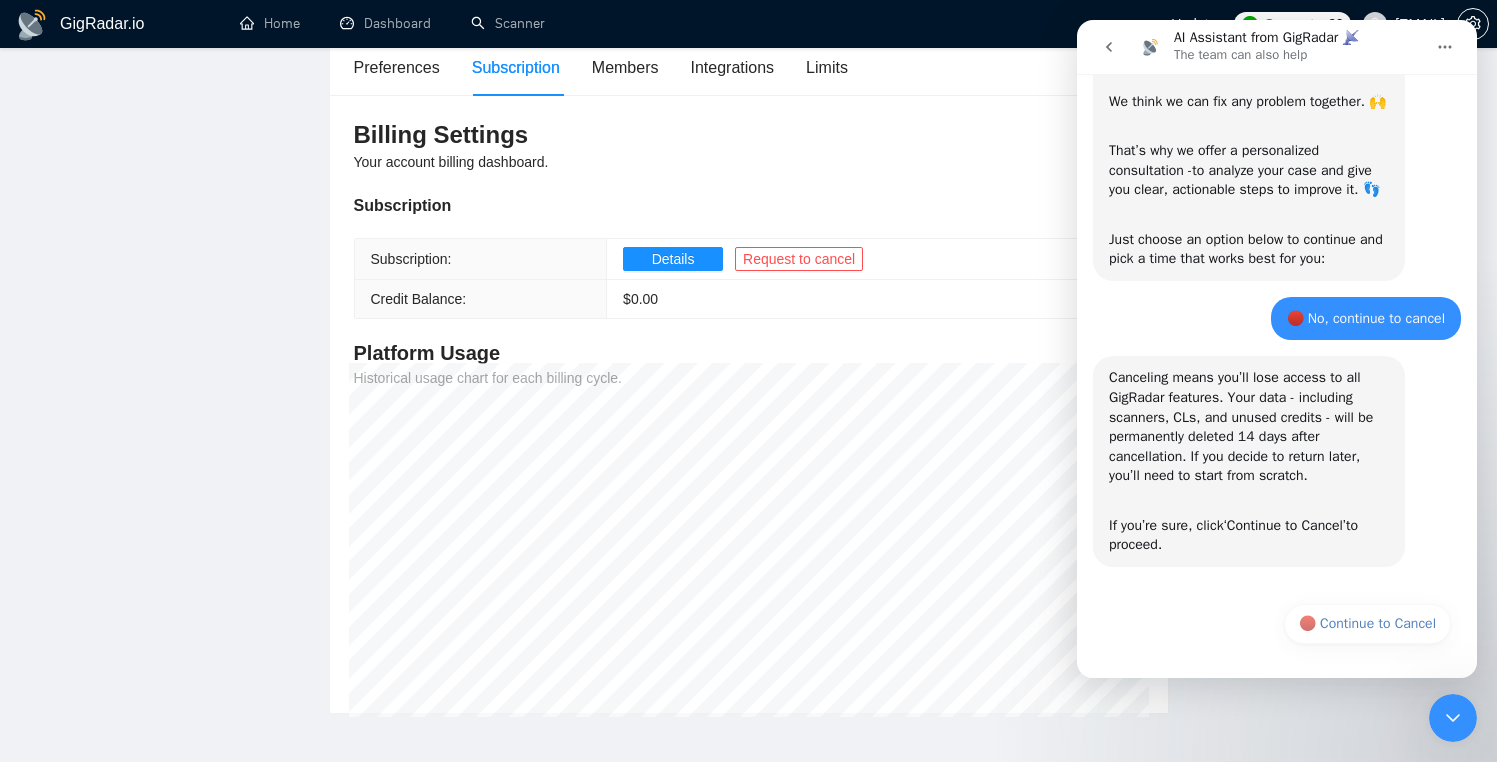 scroll, scrollTop: 705, scrollLeft: 0, axis: vertical 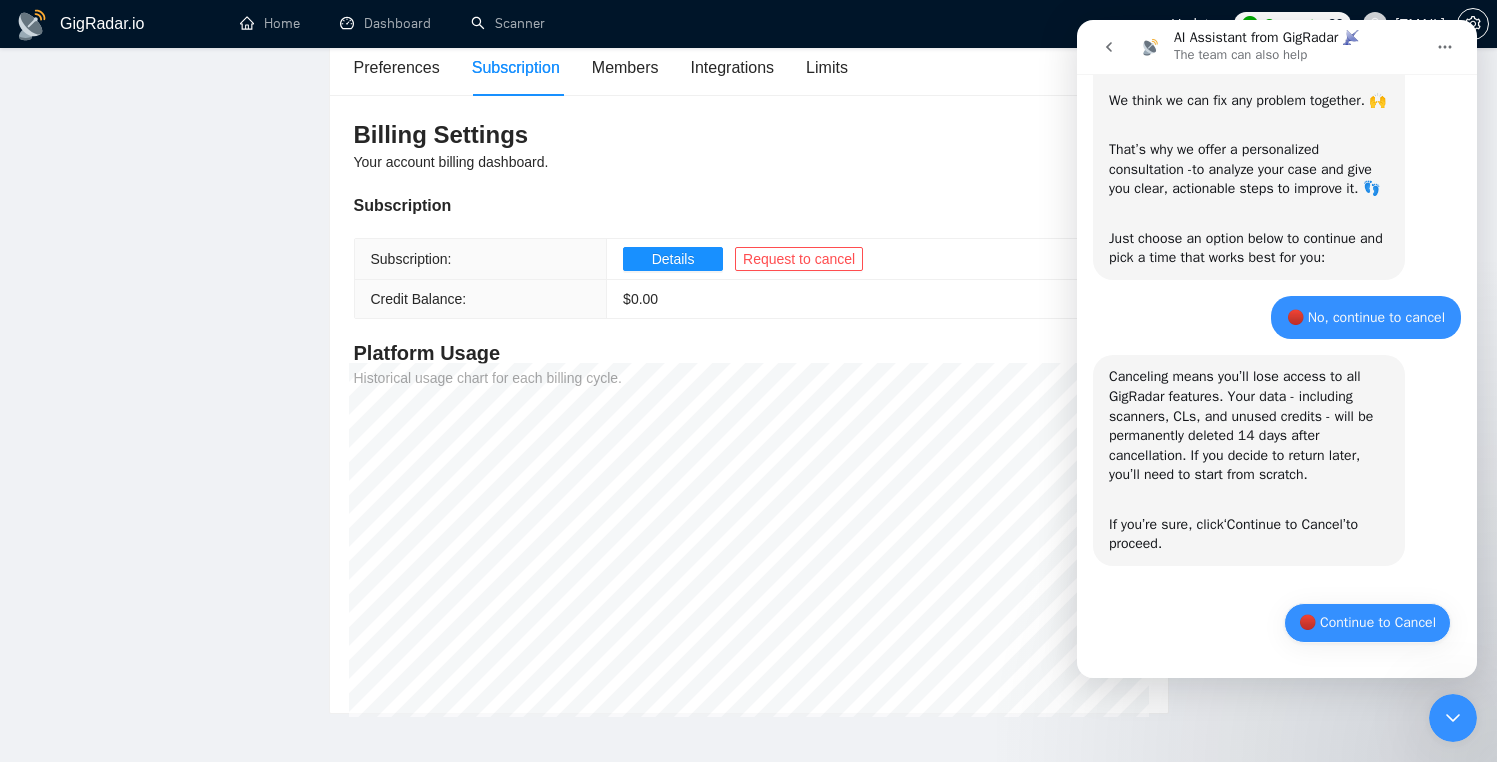 click on "🔴 Continue to Cancel" at bounding box center (1367, 623) 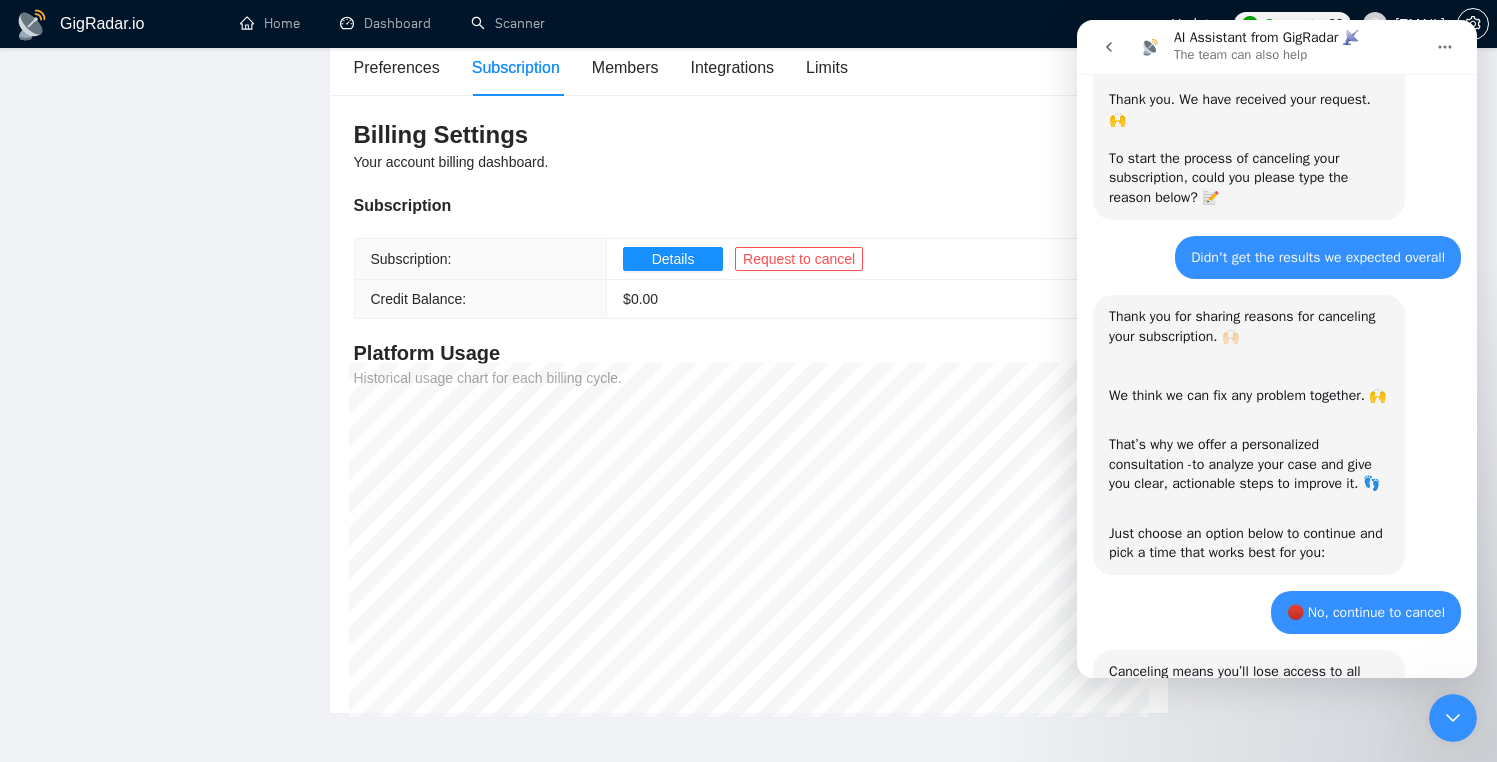 scroll, scrollTop: 0, scrollLeft: 0, axis: both 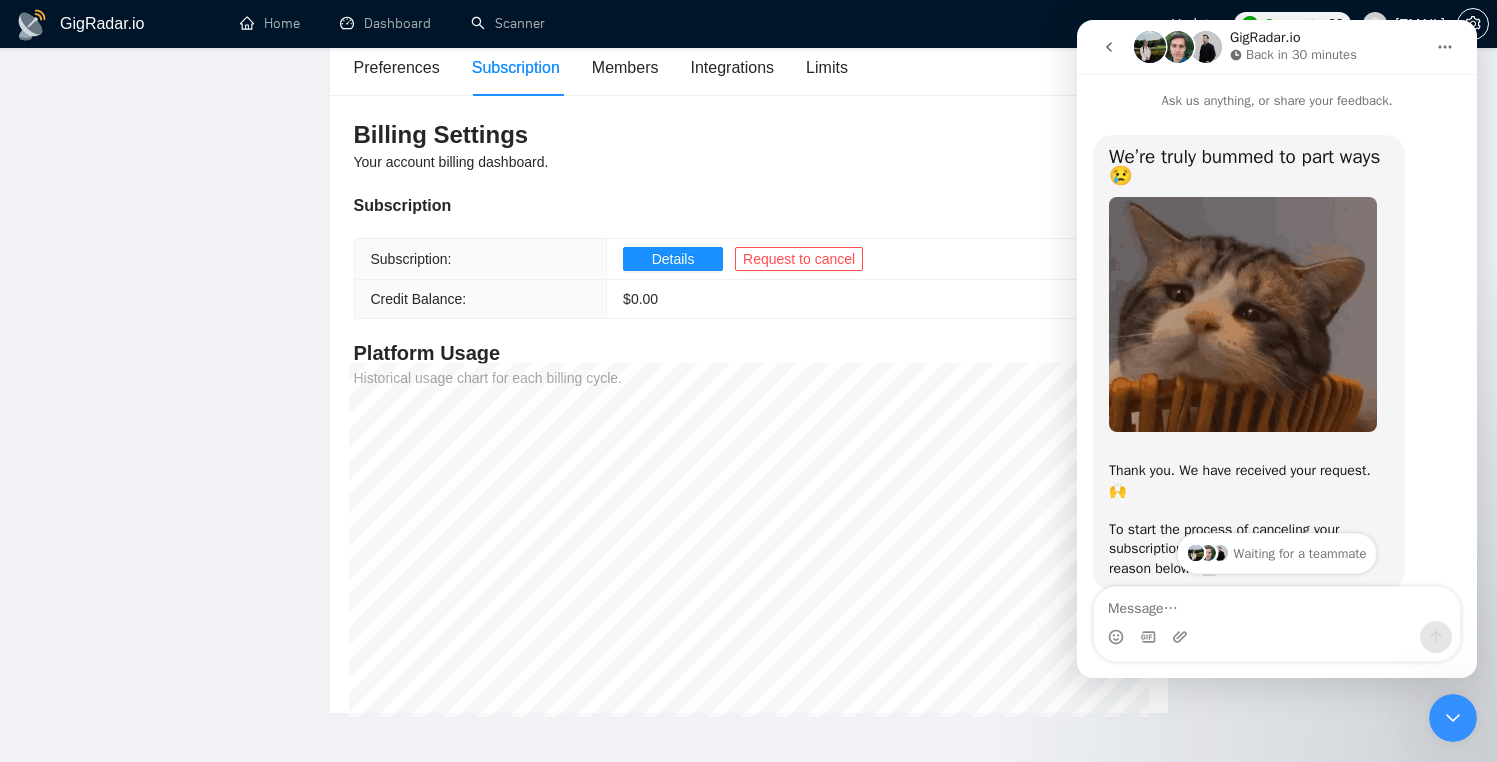 click 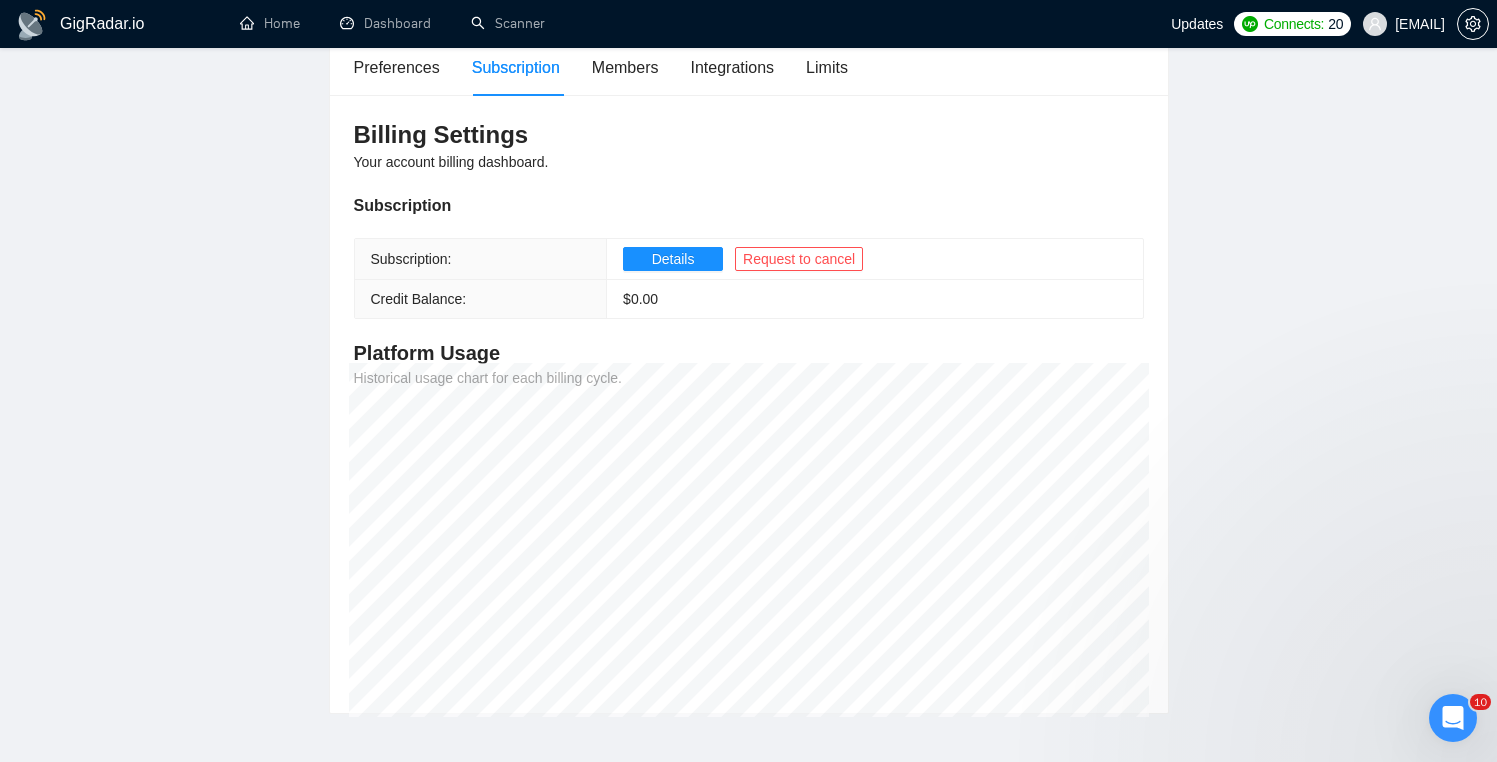 scroll, scrollTop: 0, scrollLeft: 0, axis: both 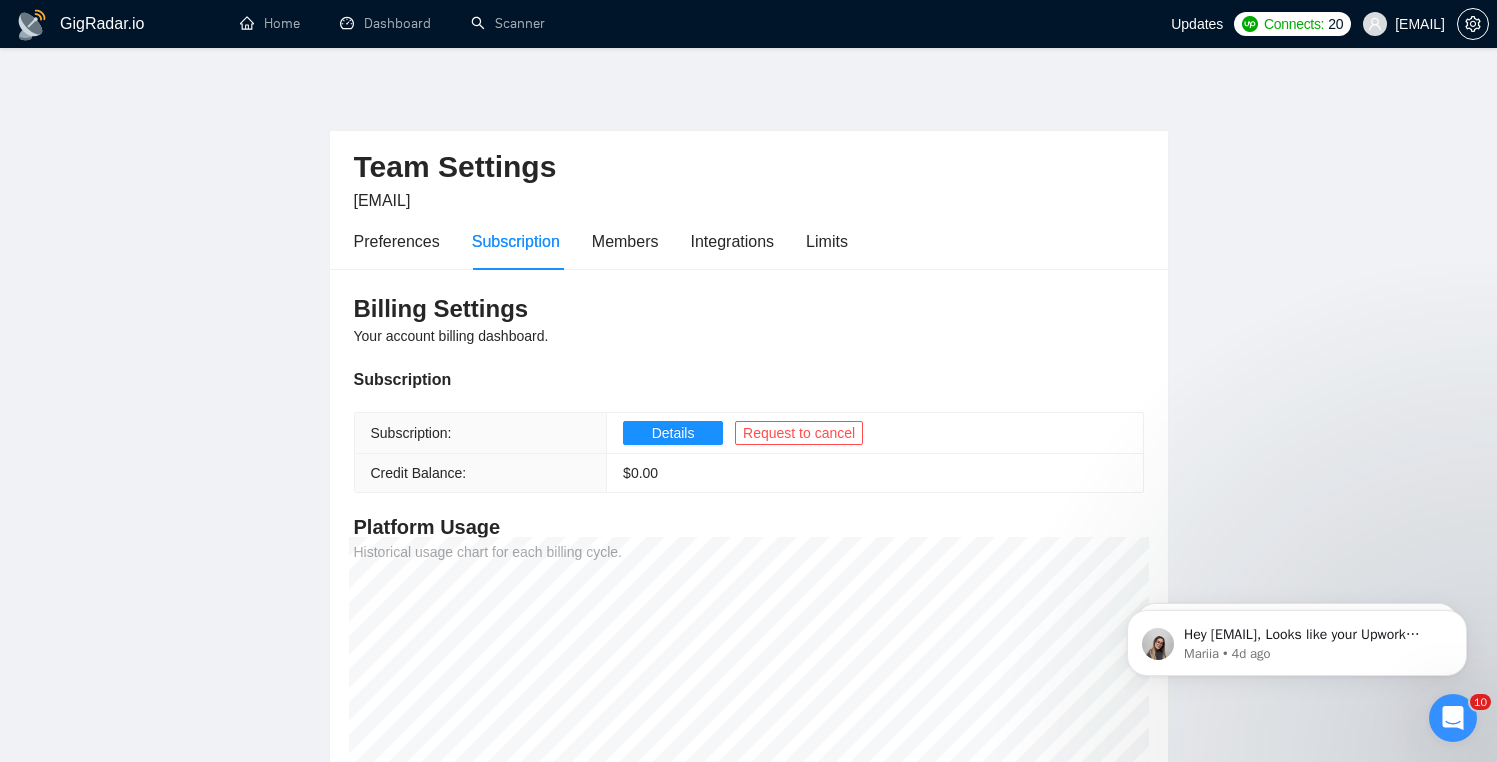 click on "GigRadar.io" at bounding box center (102, 24) 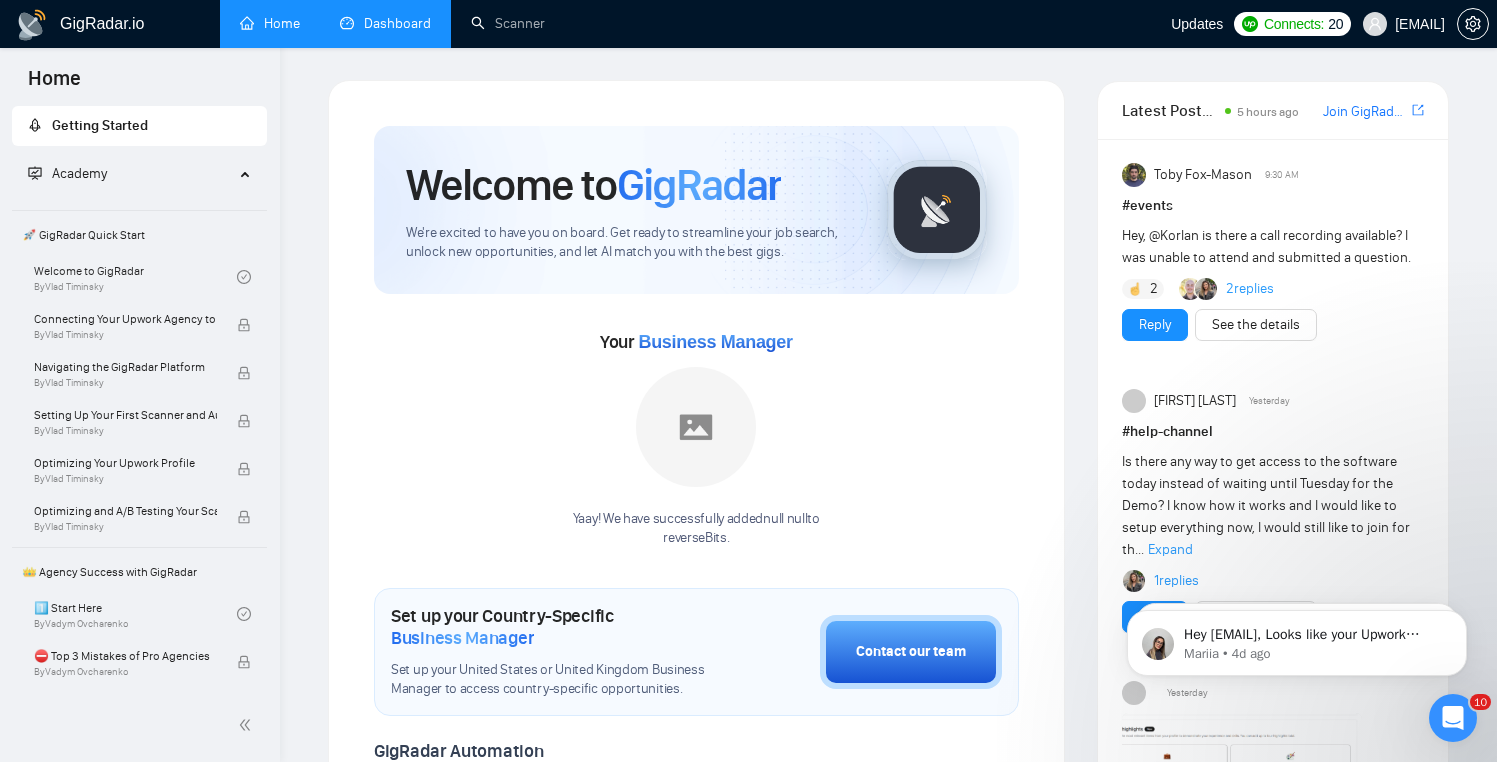 click on "Dashboard" at bounding box center [385, 23] 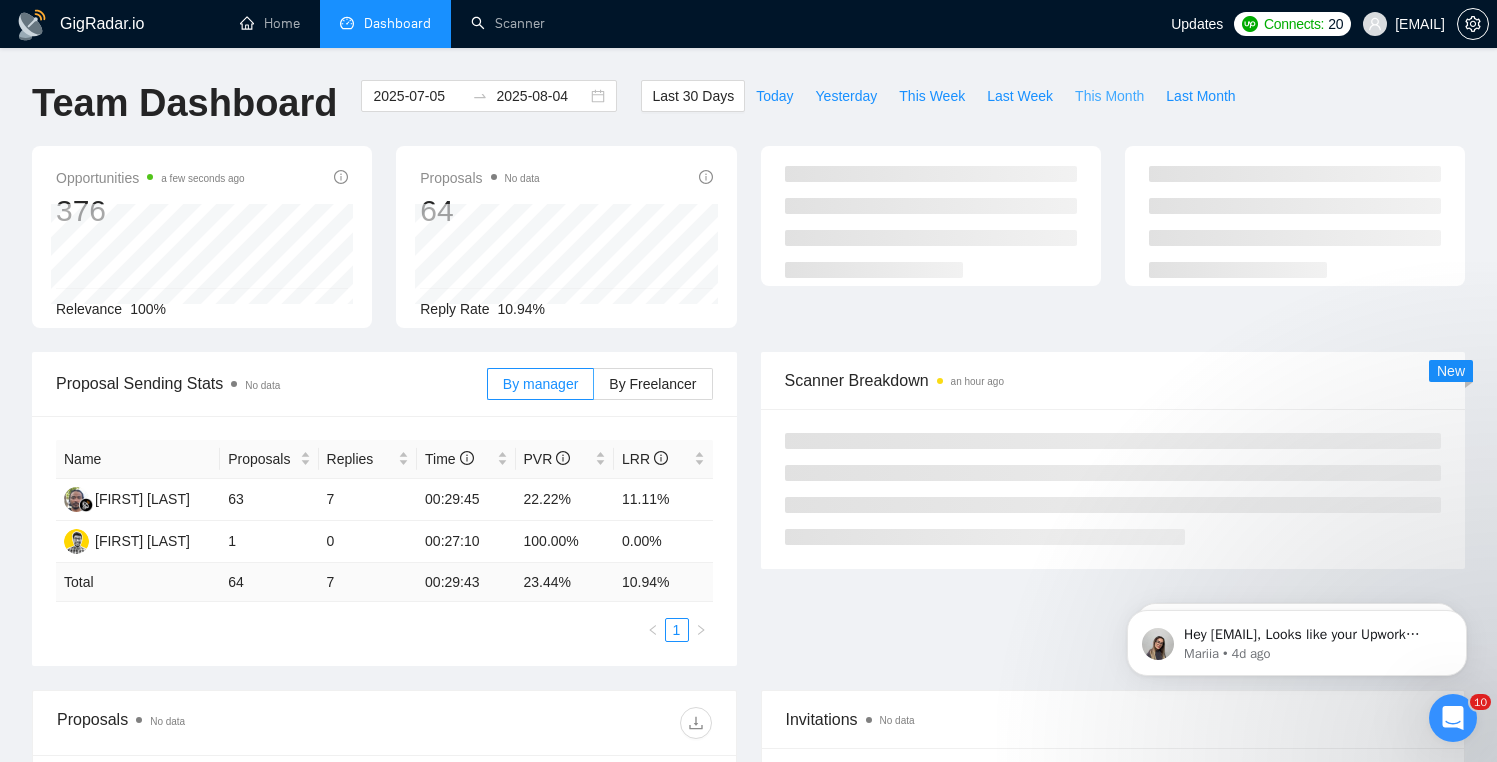 click on "This Month" at bounding box center [1109, 96] 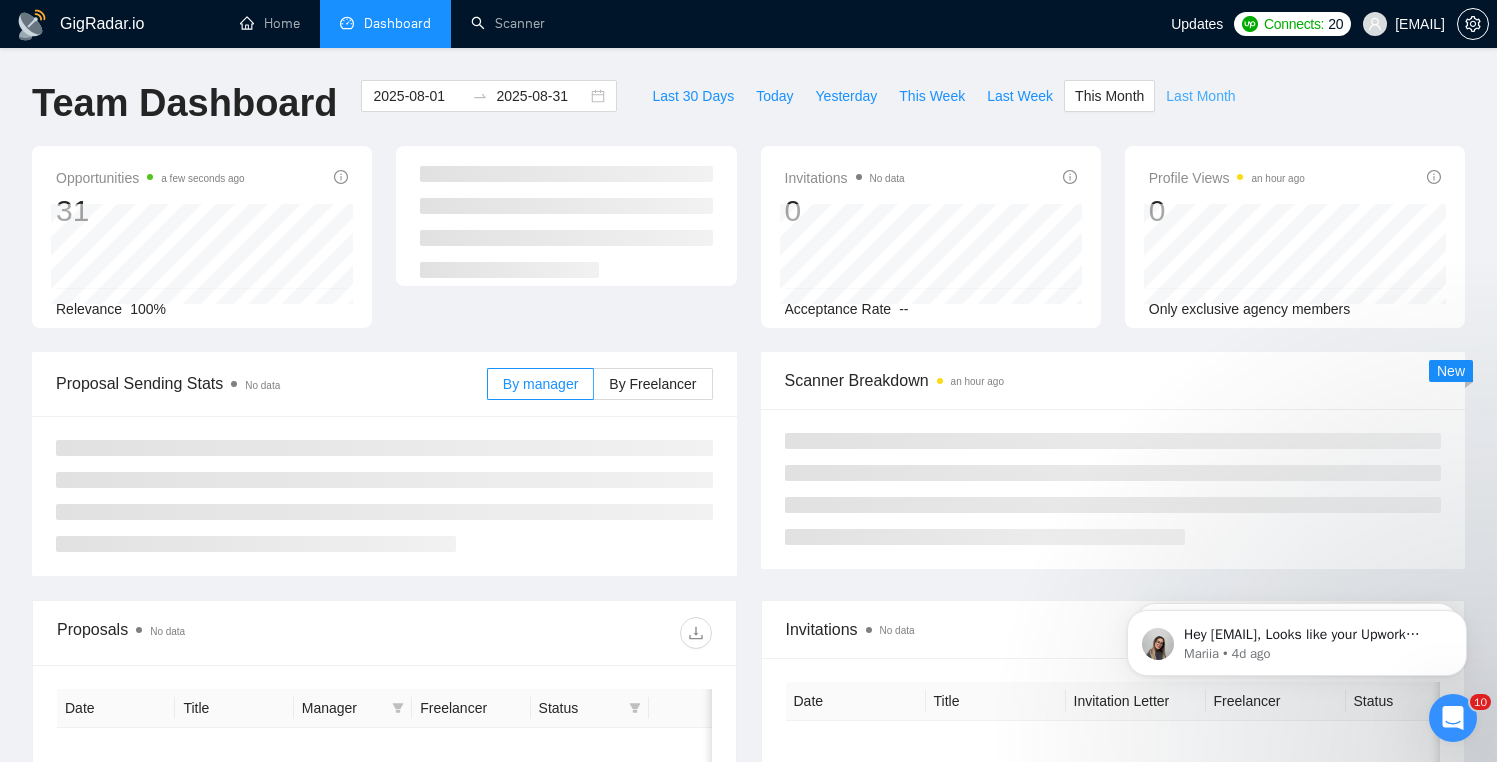 click on "Last Month" at bounding box center [1200, 96] 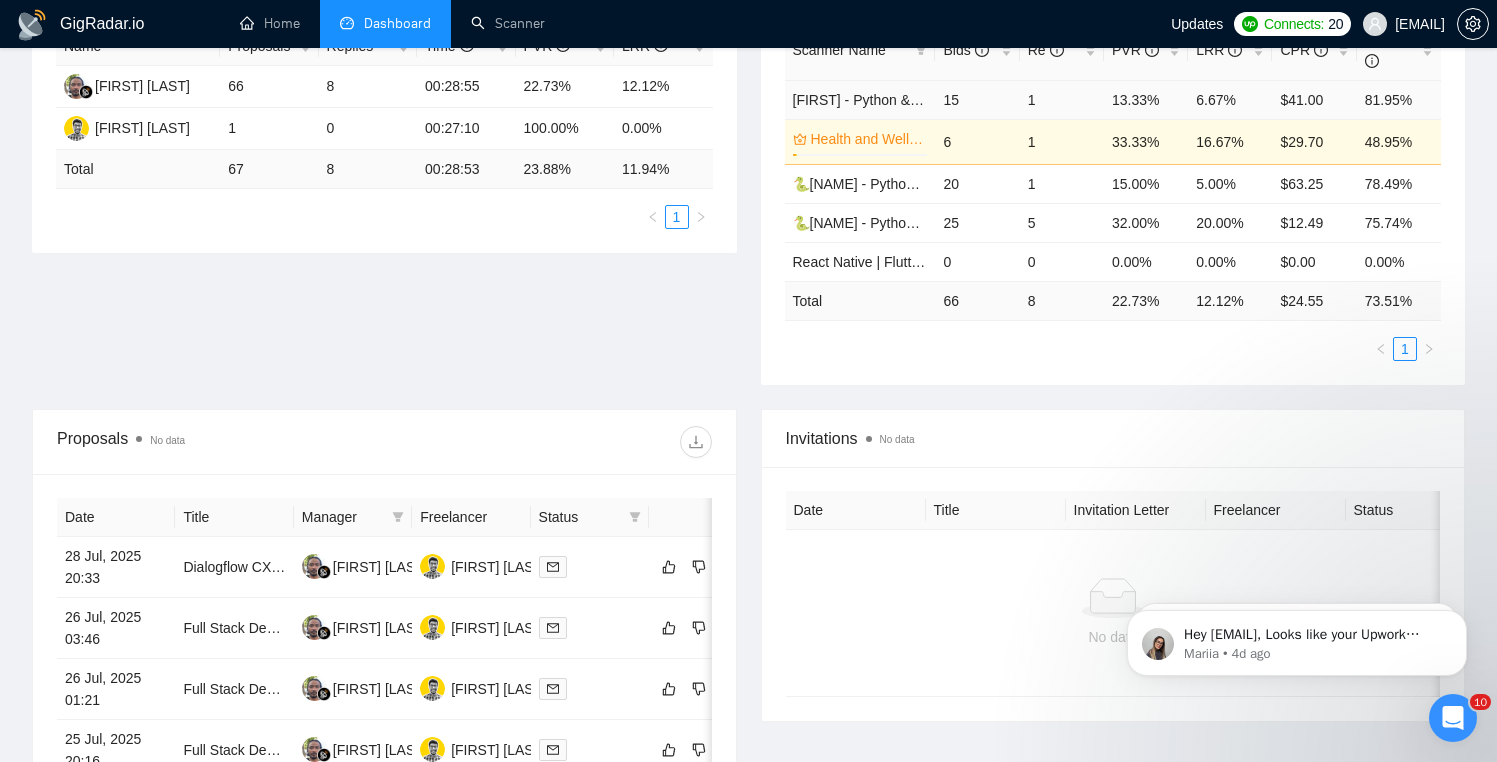 scroll, scrollTop: 473, scrollLeft: 0, axis: vertical 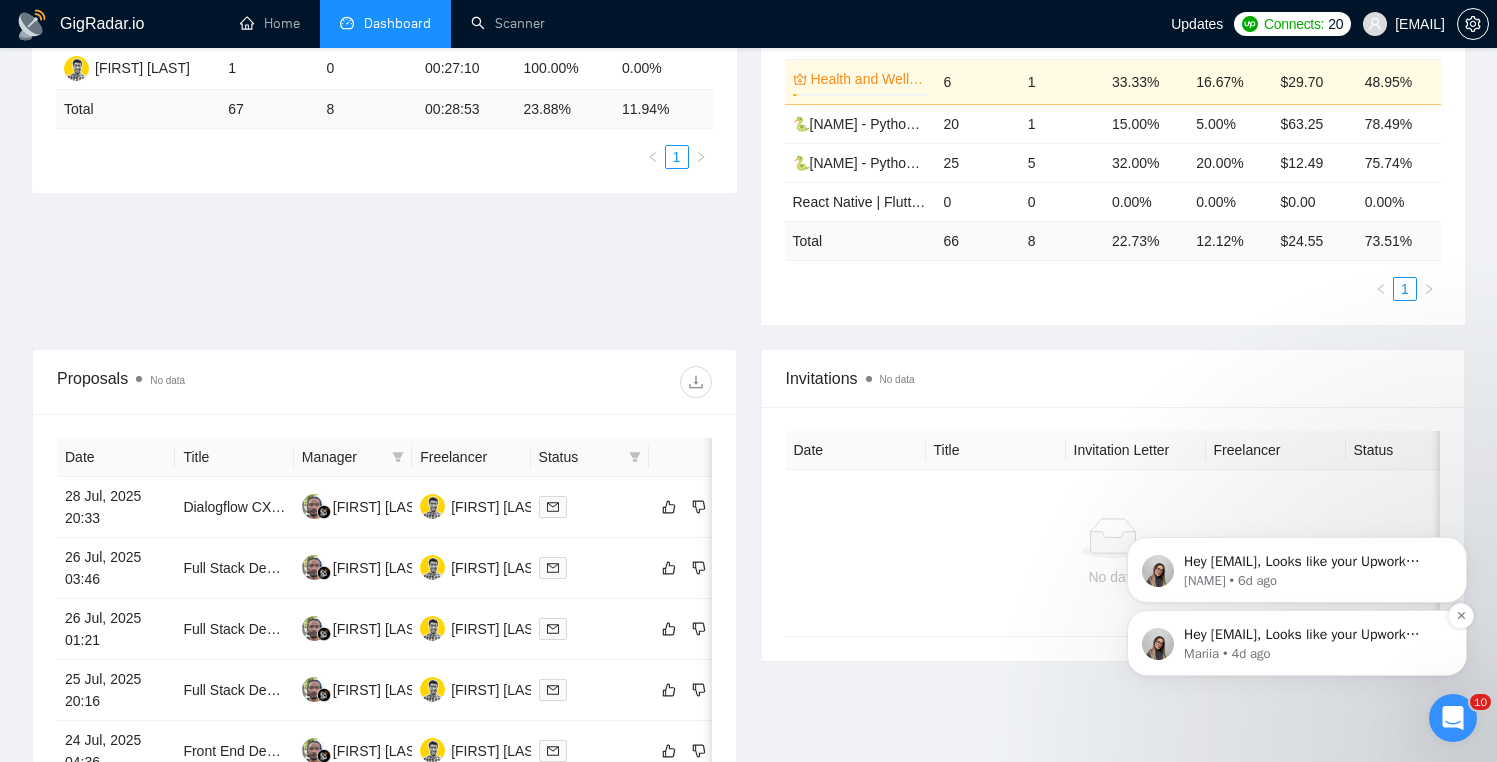 click on "Mariia • 4d ago" at bounding box center [1313, 654] 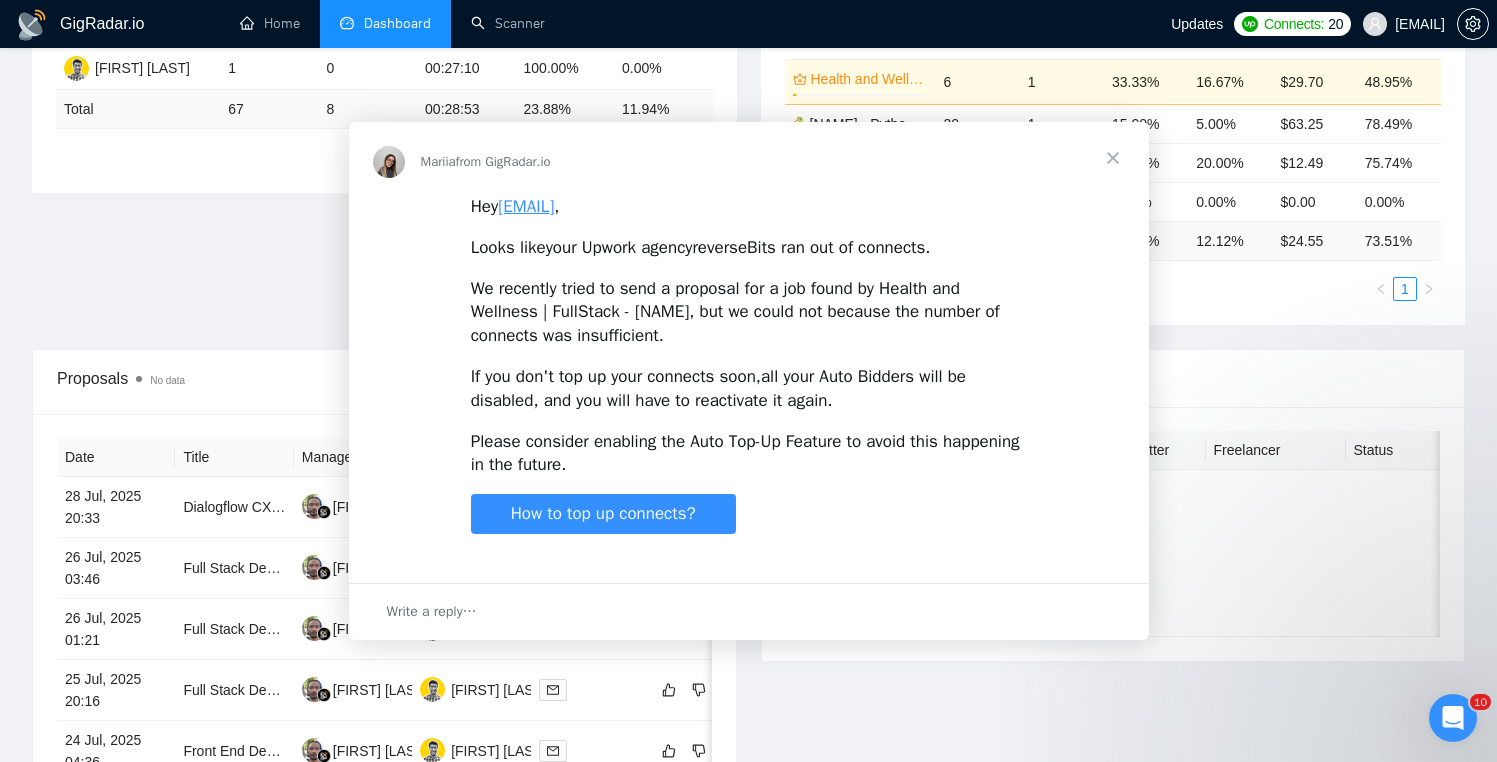 scroll, scrollTop: 0, scrollLeft: 0, axis: both 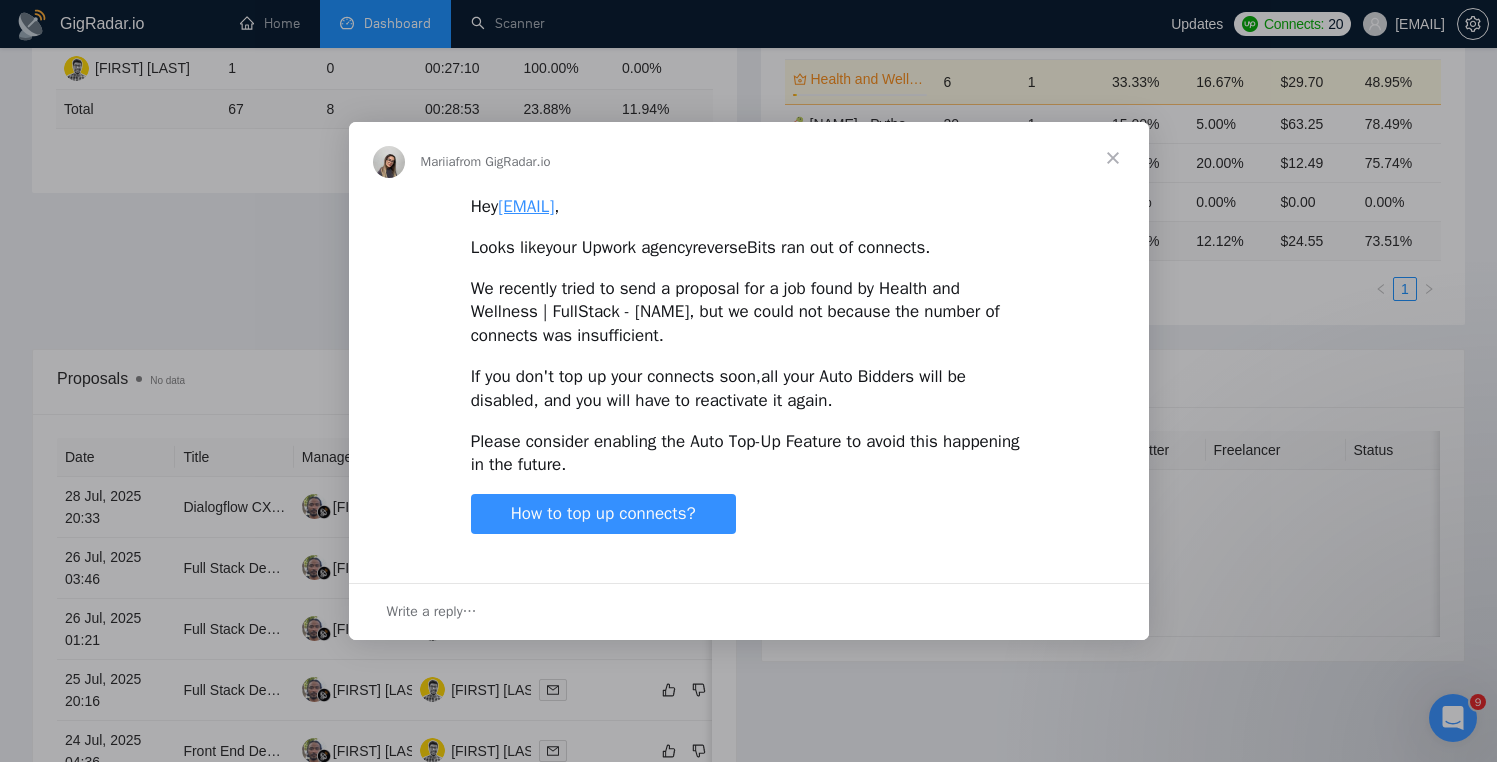 click at bounding box center [1113, 158] 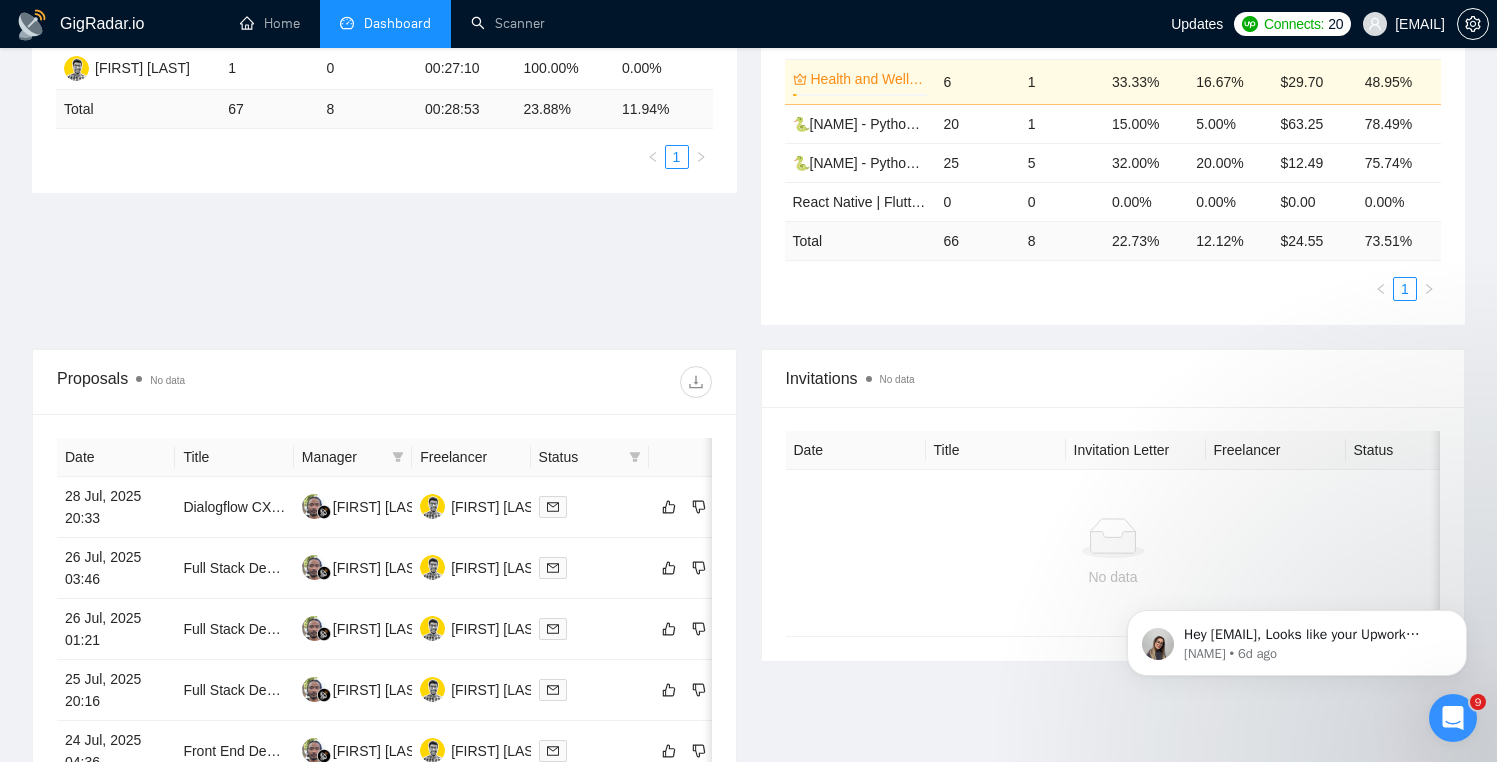 scroll, scrollTop: 0, scrollLeft: 0, axis: both 